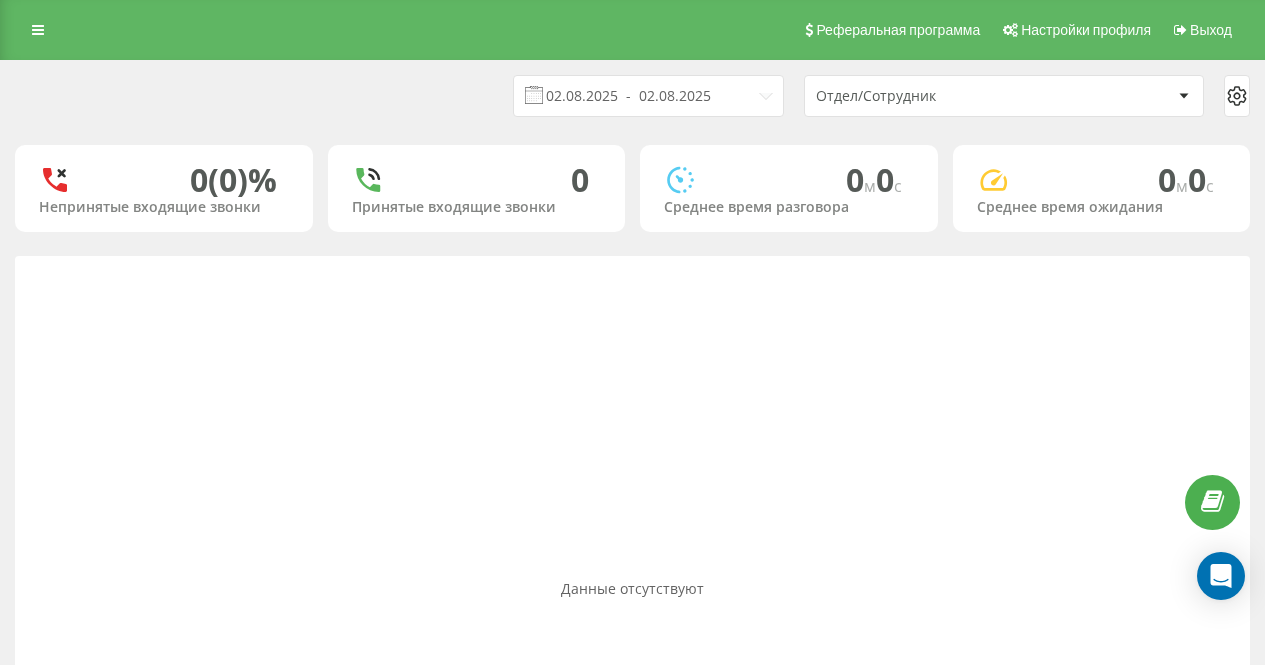 scroll, scrollTop: 0, scrollLeft: 0, axis: both 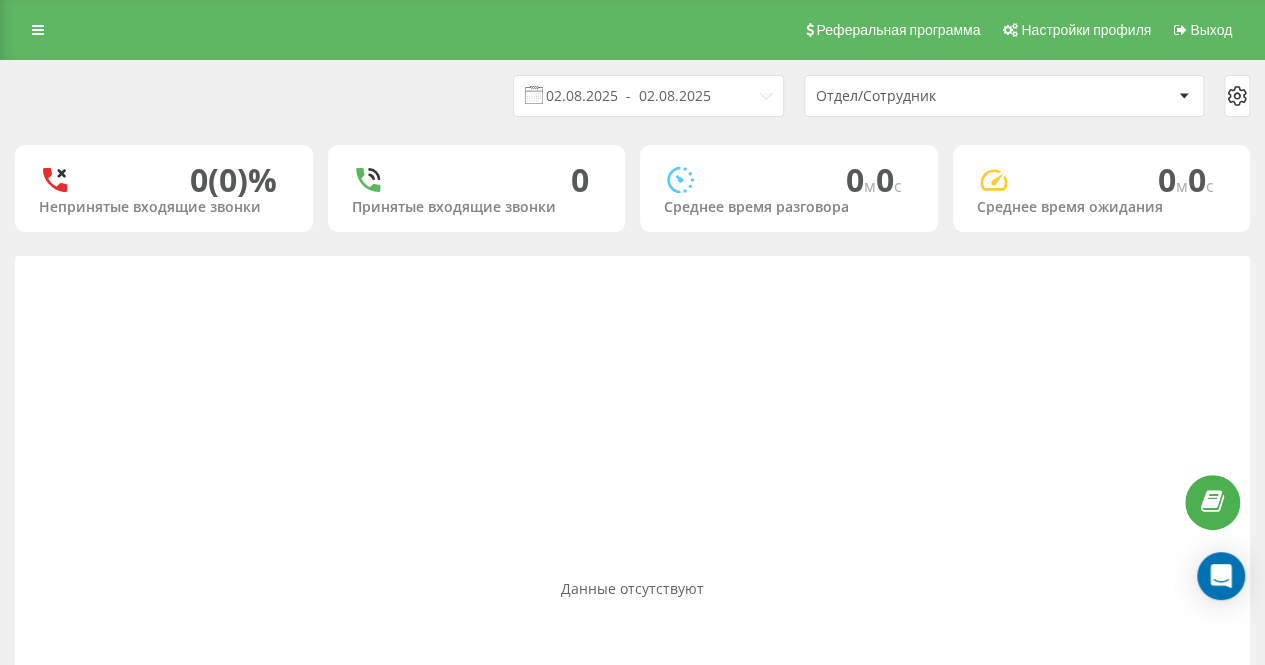 click on "[DATE]  -  [DATE] Отдел/Сотрудник" at bounding box center [632, 96] 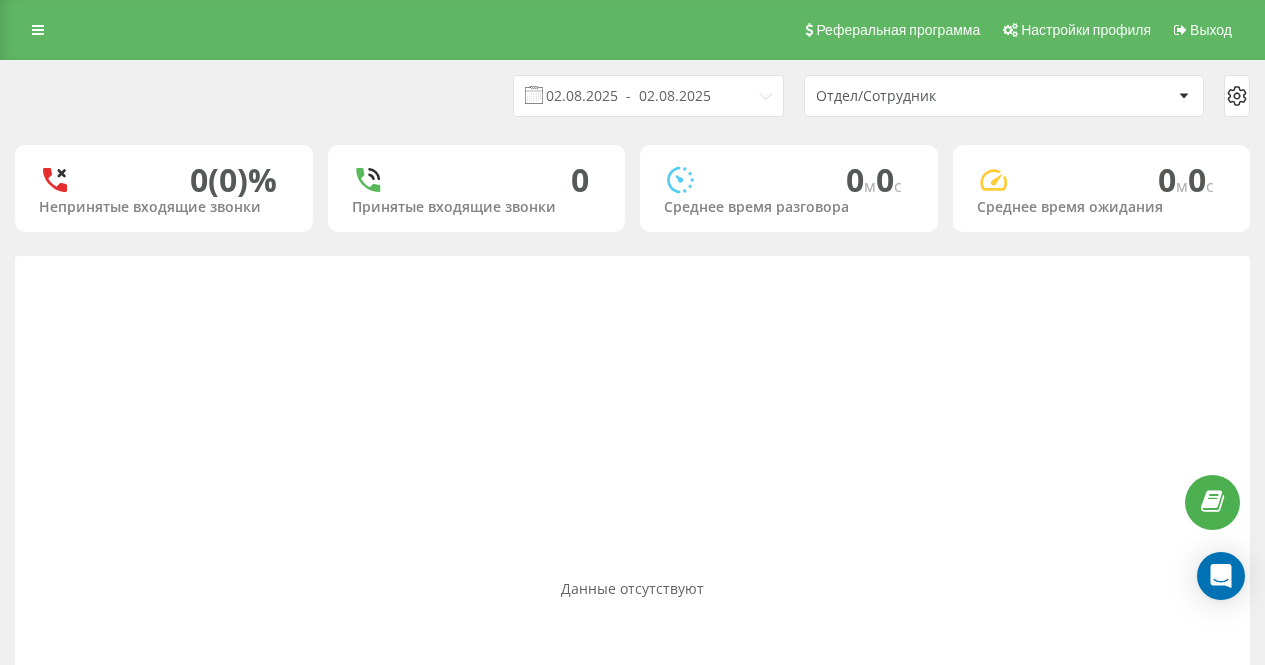 scroll, scrollTop: 0, scrollLeft: 0, axis: both 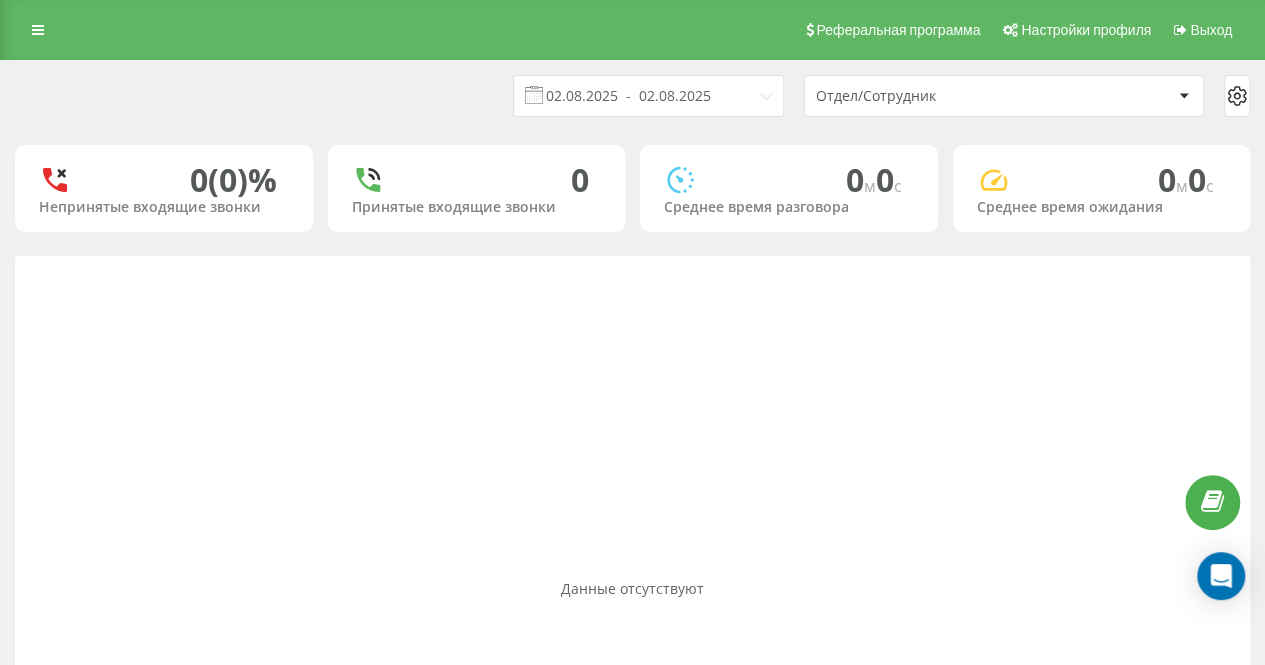 click on "[DATE]  -  [DATE] Отдел/Сотрудник" at bounding box center [632, 96] 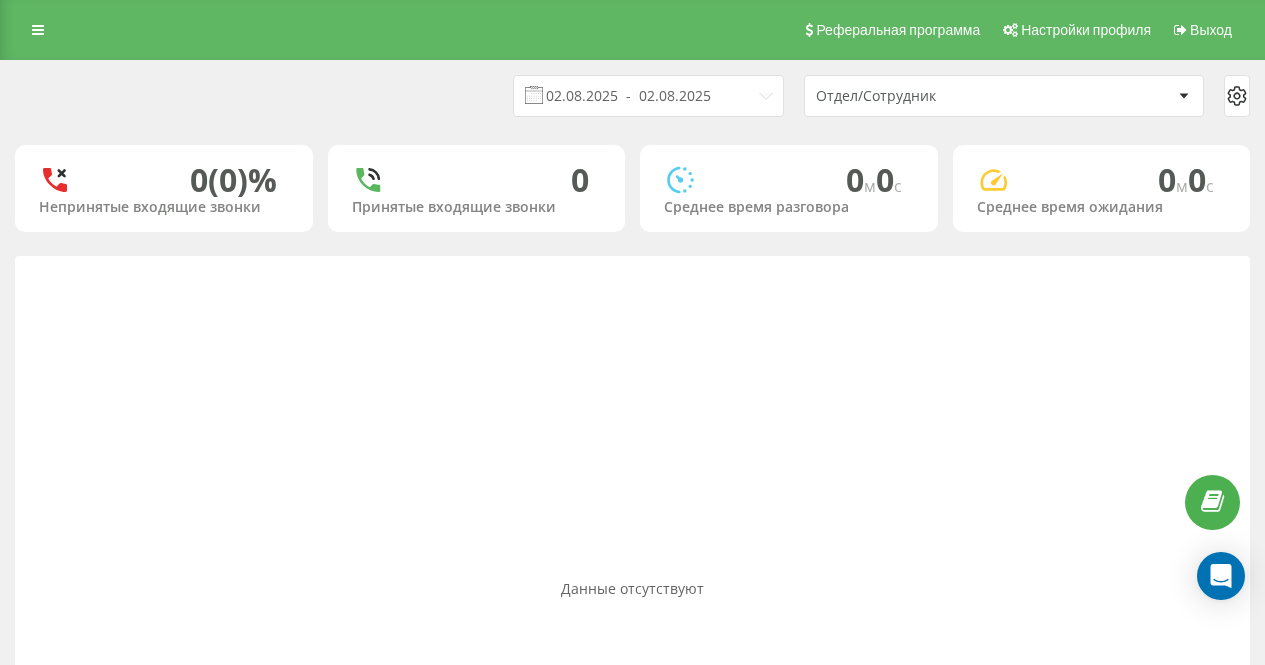 scroll, scrollTop: 0, scrollLeft: 0, axis: both 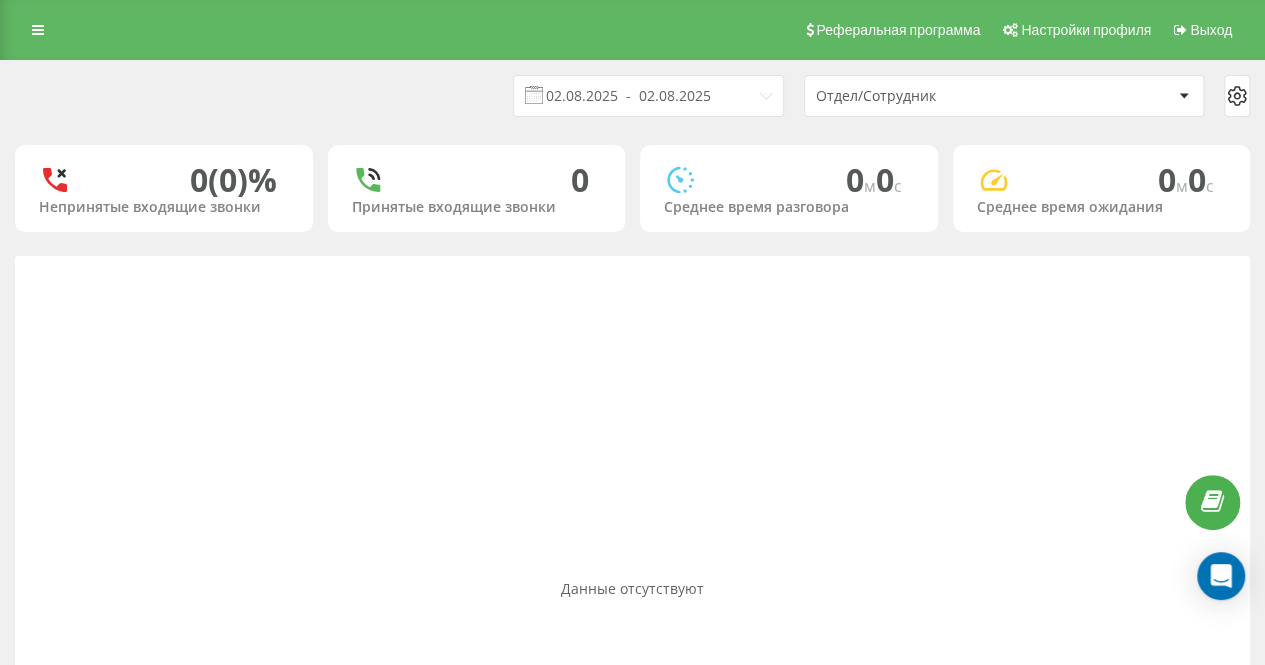 click on "[DATE]  -  [DATE] Отдел/Сотрудник" at bounding box center [632, 96] 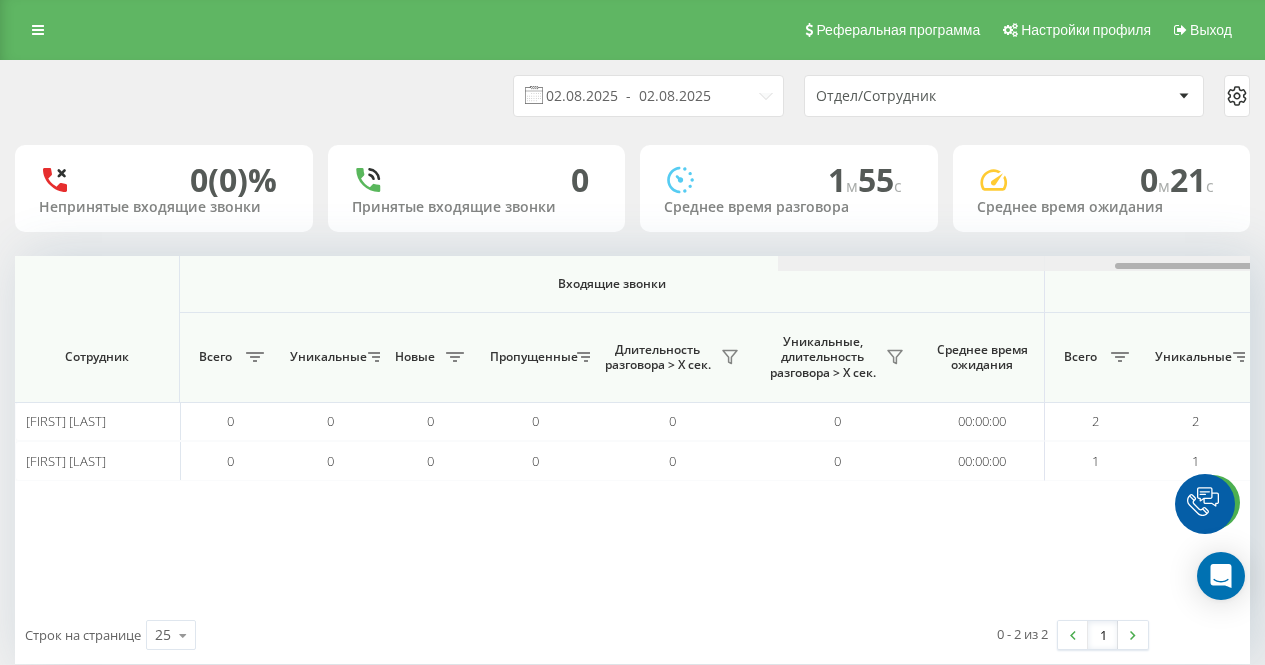 scroll, scrollTop: 0, scrollLeft: 0, axis: both 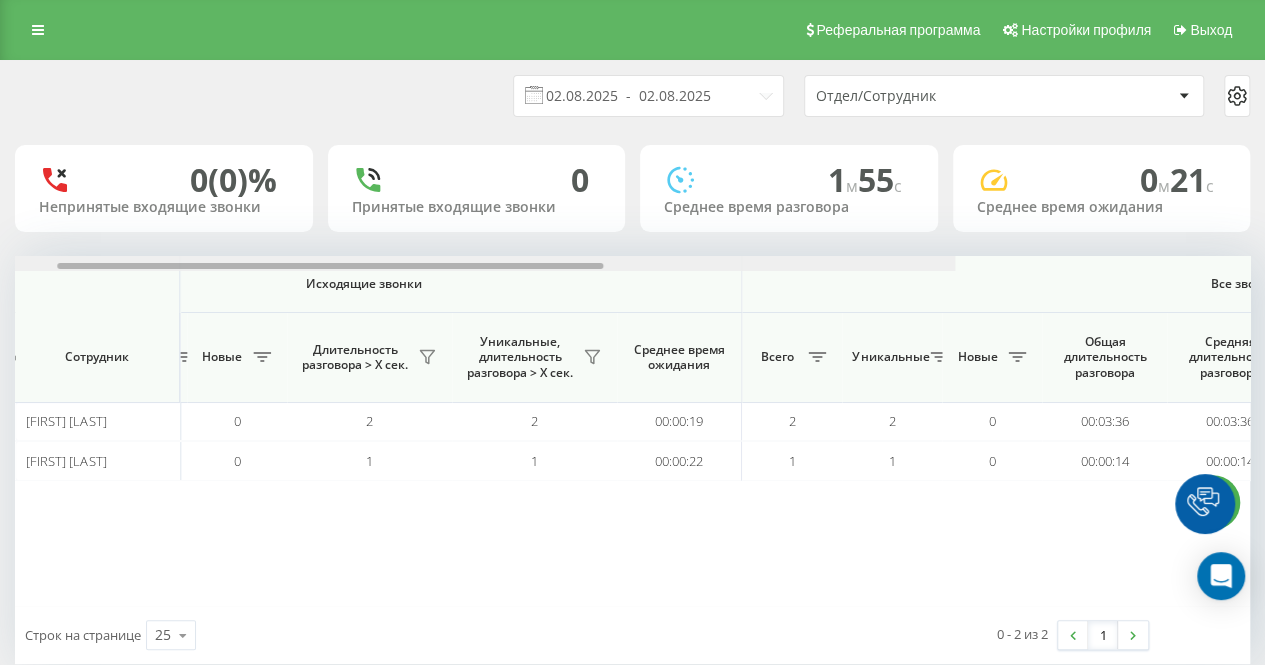 click at bounding box center [330, 266] 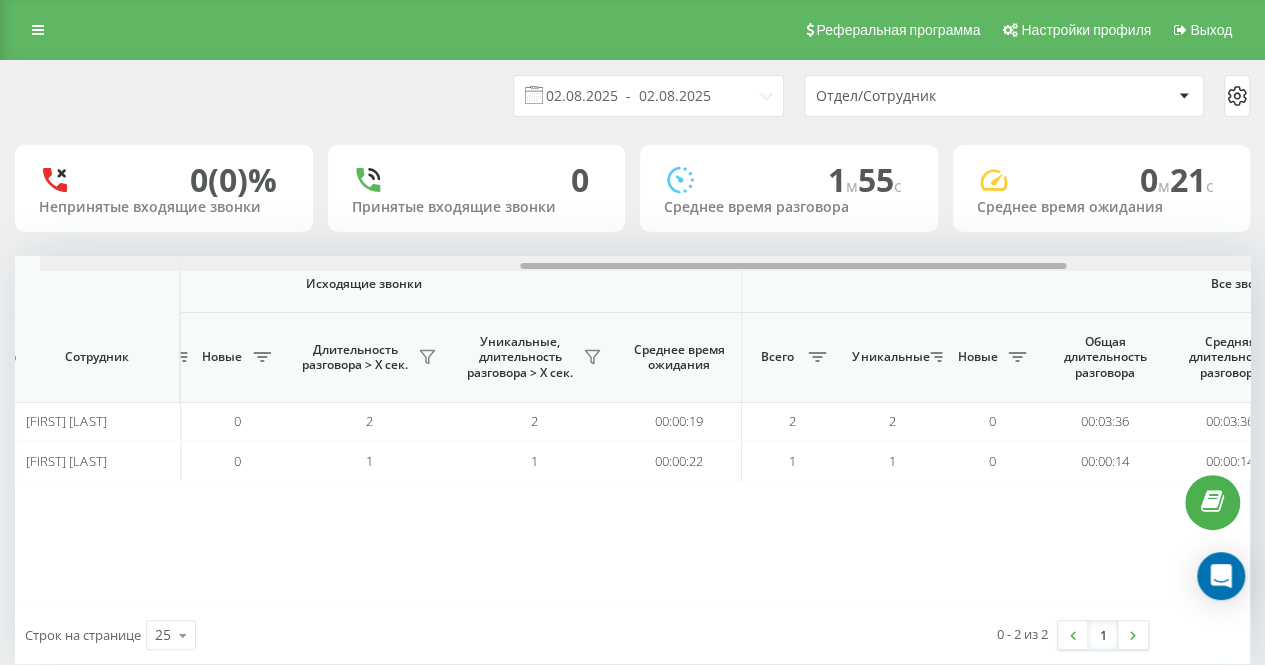 scroll, scrollTop: 0, scrollLeft: 1083, axis: horizontal 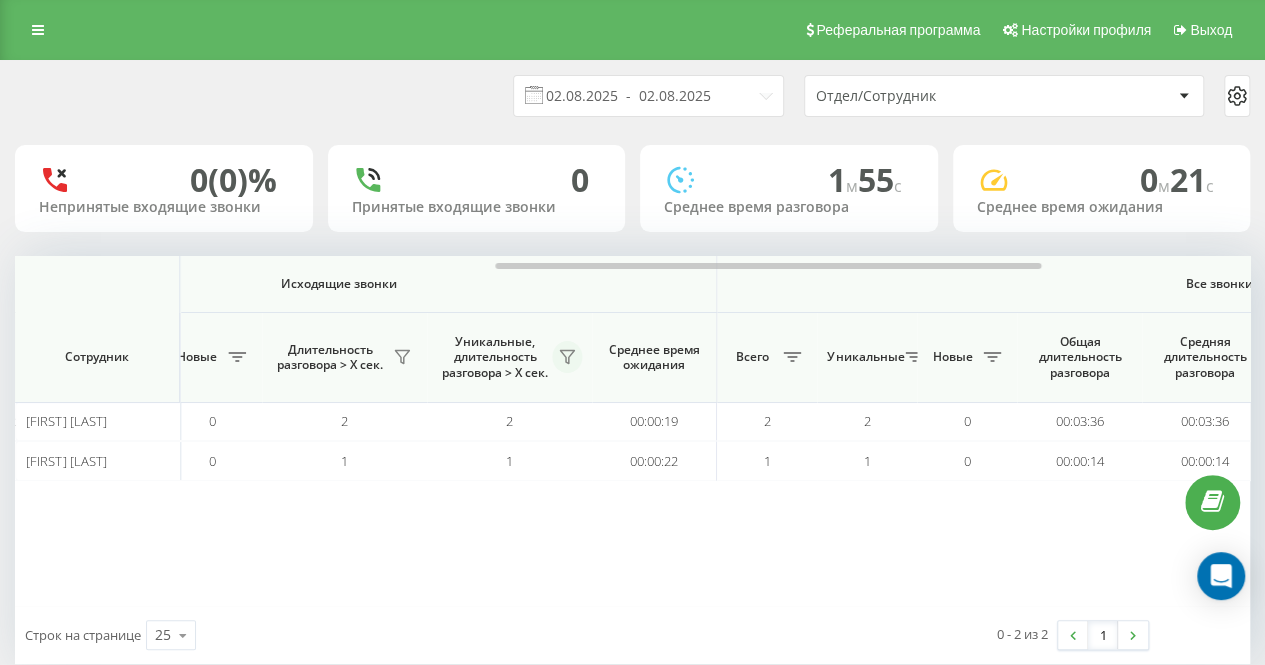 click 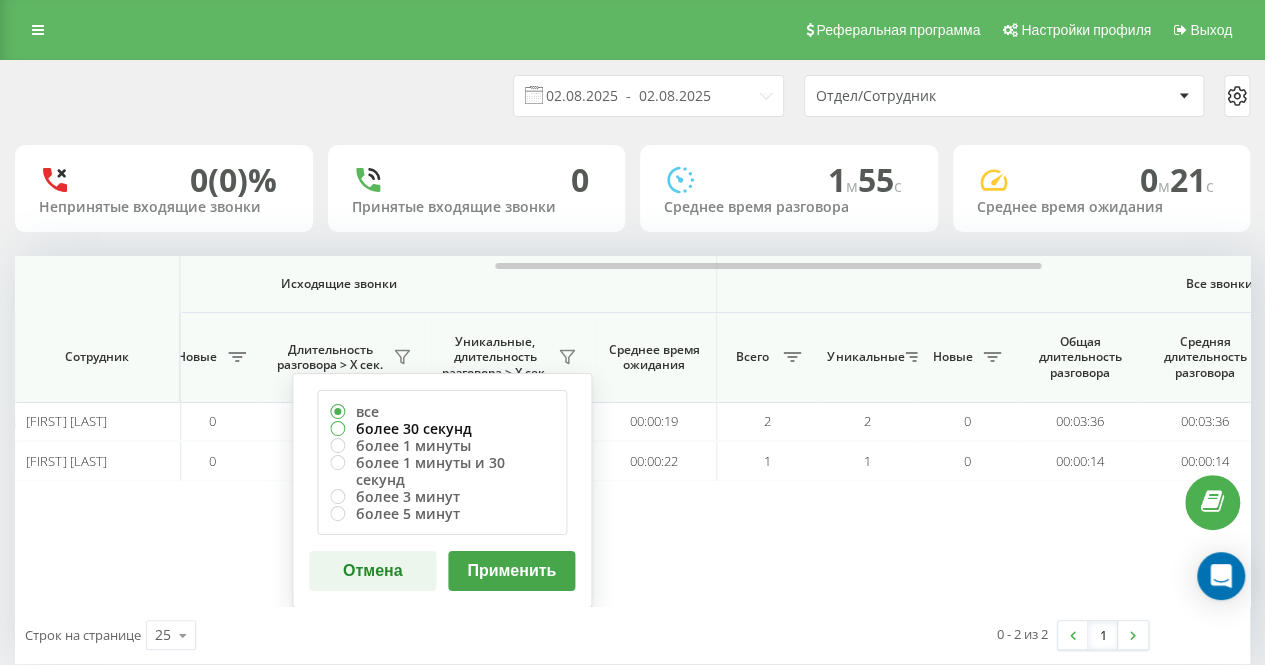 click on "более 30 секунд" at bounding box center [442, 428] 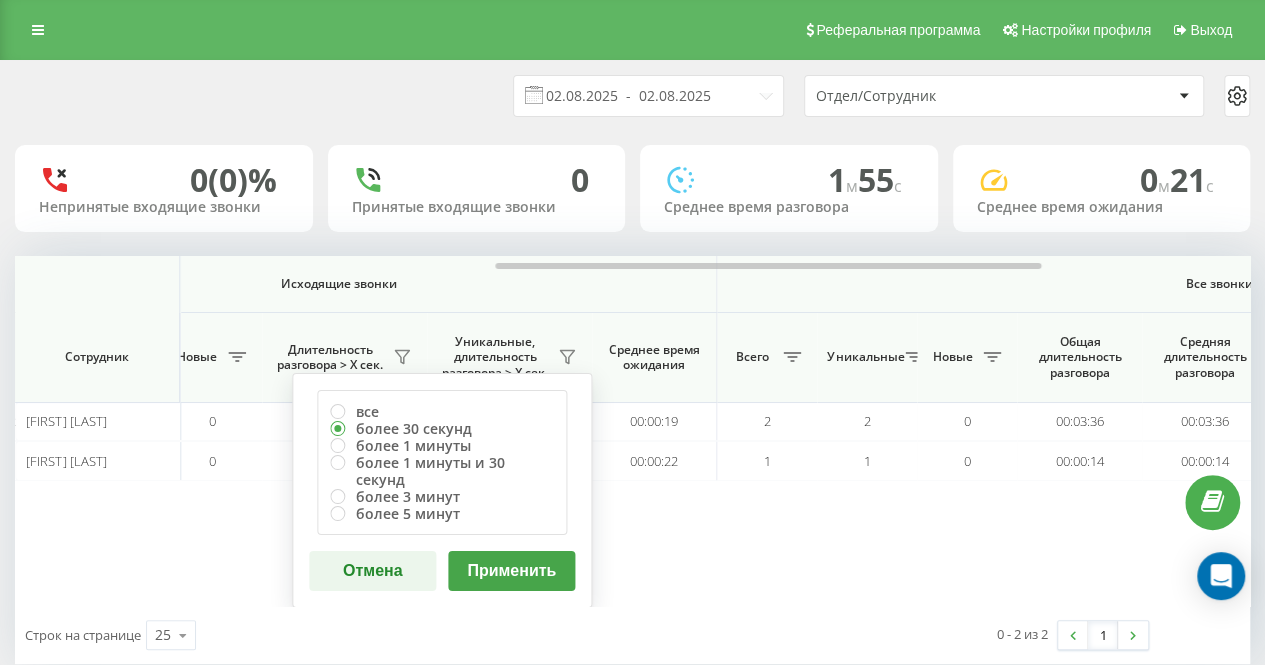 click on "Применить" at bounding box center (511, 571) 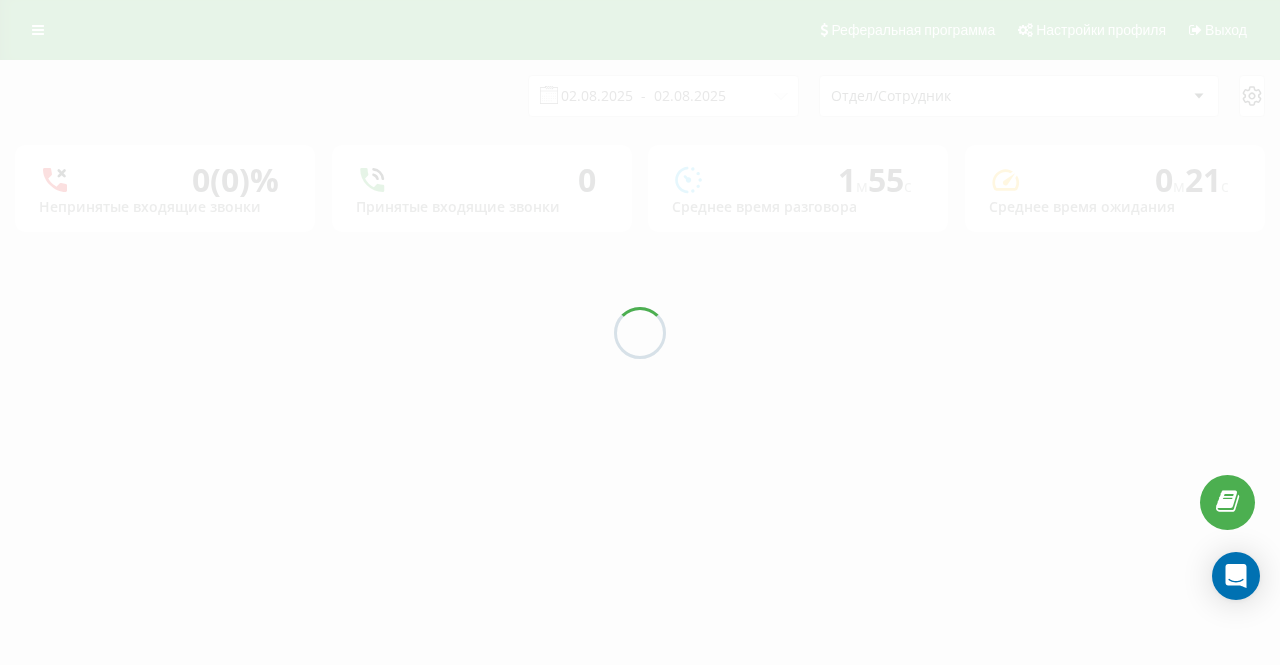 click on "[DATE] - [DATE] Department/Employee" at bounding box center [640, 96] 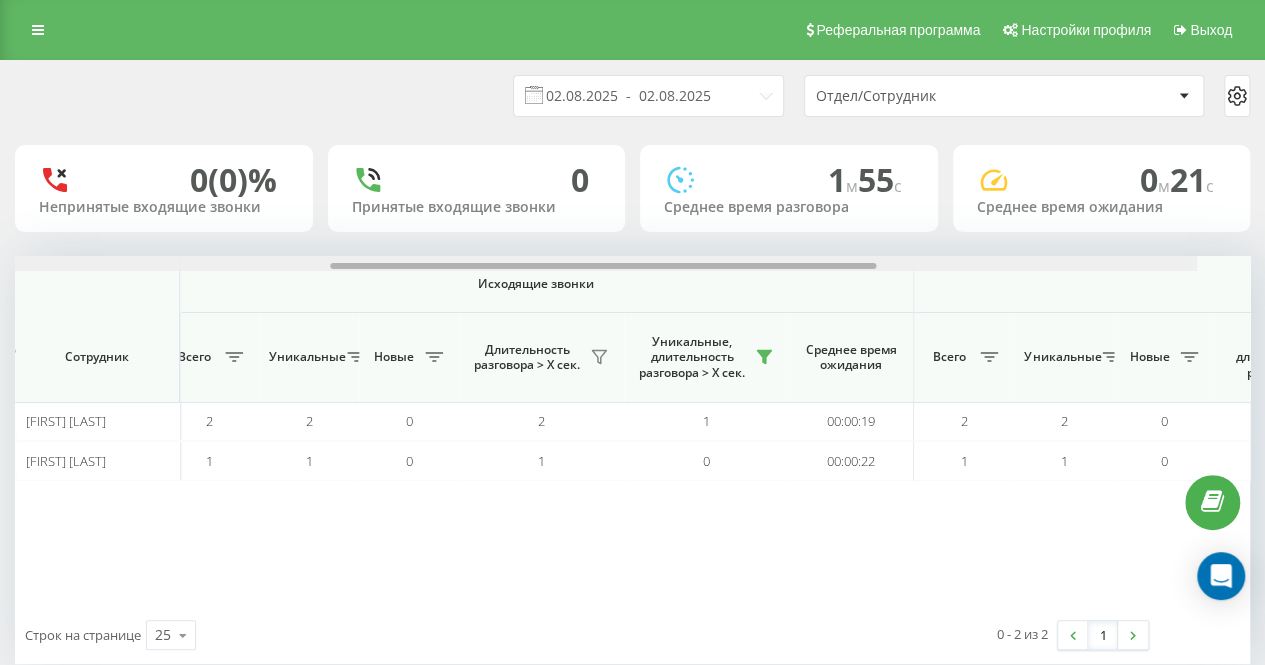 scroll, scrollTop: 0, scrollLeft: 900, axis: horizontal 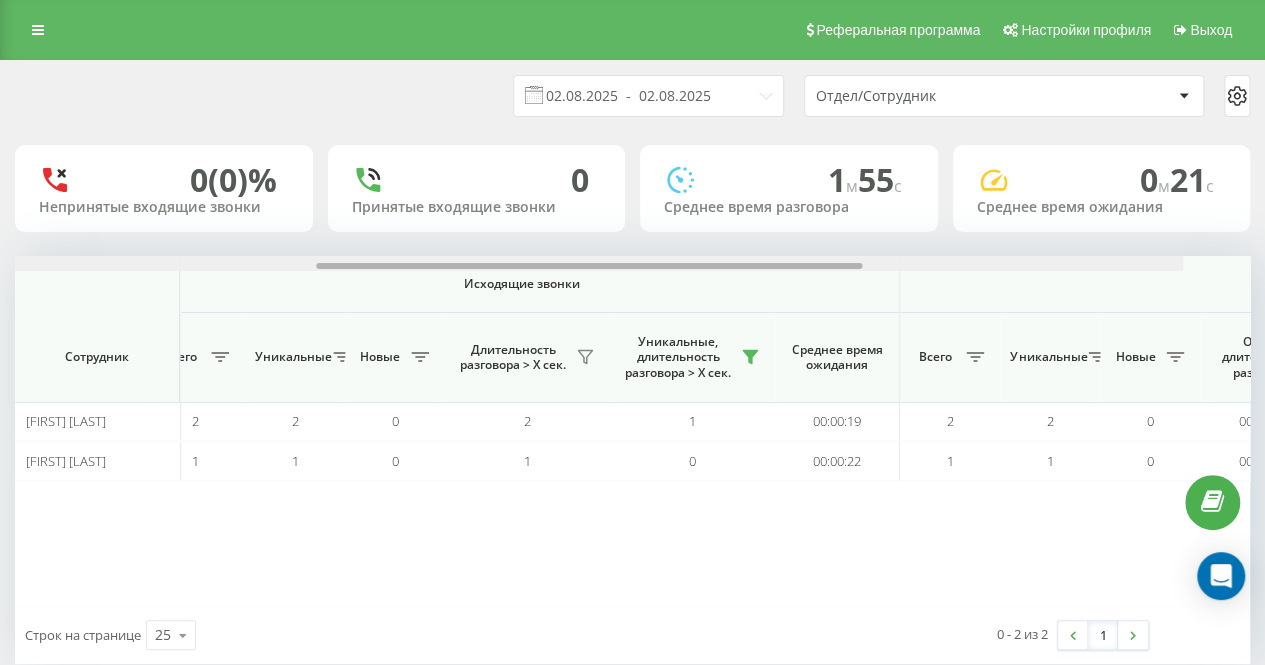 drag, startPoint x: 533, startPoint y: 263, endPoint x: 932, endPoint y: 261, distance: 399.005 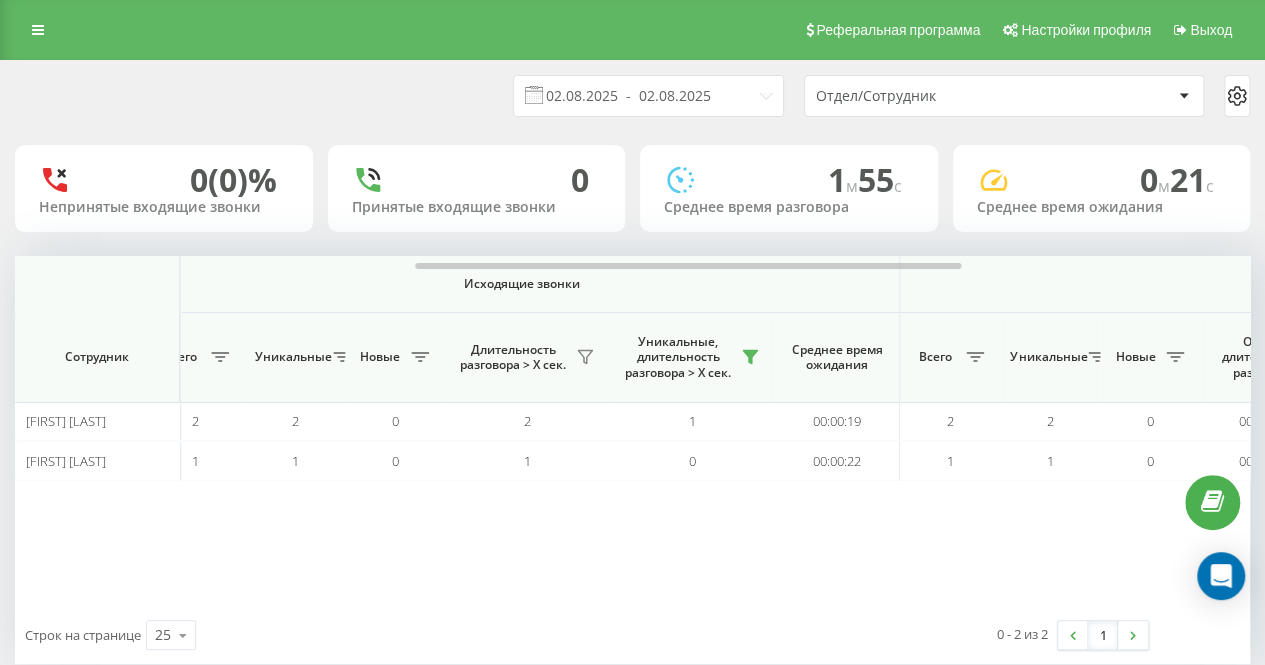 click on "Calling the prompter Calling the prompter All calls Employee Unique New Missed Call duration > X sec. Unique, call duration > X sec. Average wait time All Unique New Call duration > X sec. Unique, call duration > X sec. Average wait time All Unique New Total call duration Average call duration Average daily call duration Call duration > X sec. Unique, call duration > X sec. [FIRST] [LAST] 0 0 0 0 0 0 00:00:00 2 2 0 2 1 00:00:19 2" at bounding box center (632, 431) 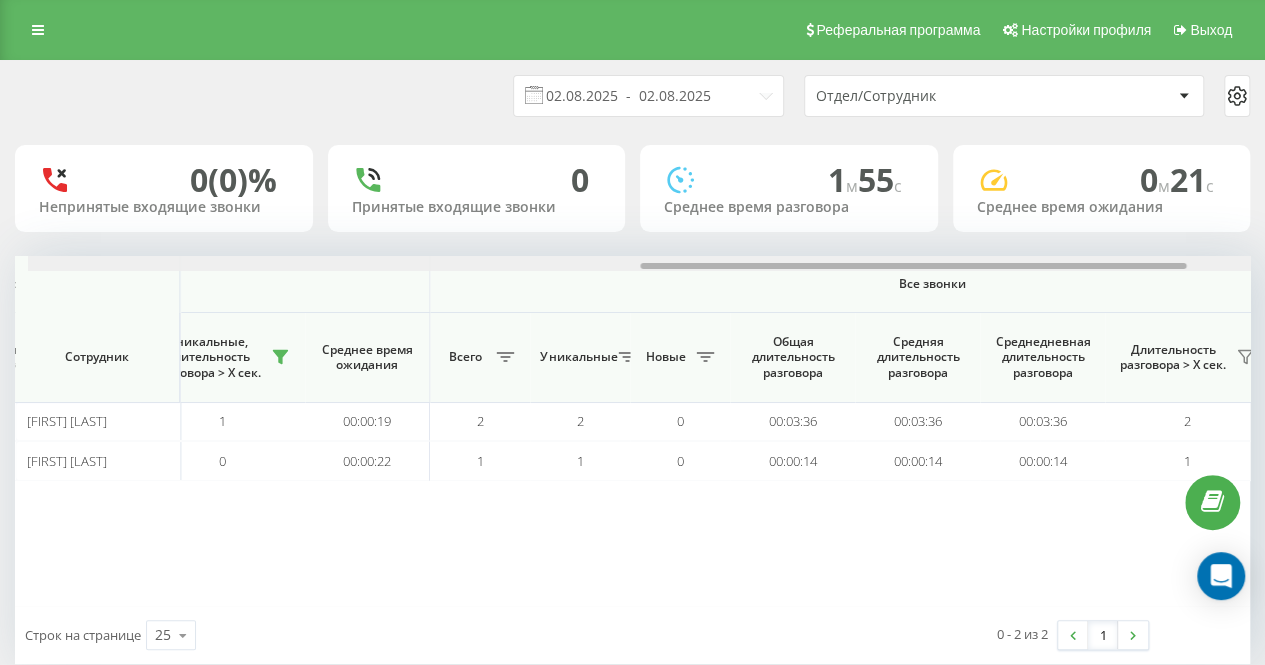 scroll, scrollTop: 0, scrollLeft: 1388, axis: horizontal 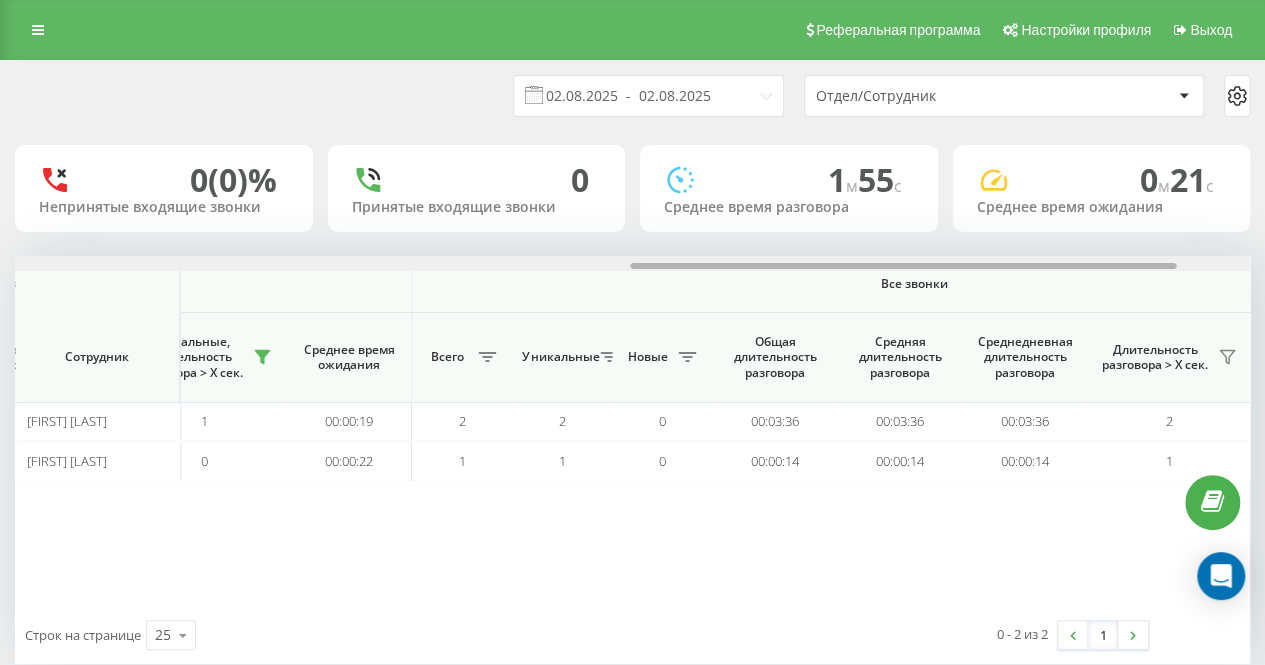 drag, startPoint x: 668, startPoint y: 268, endPoint x: 884, endPoint y: 257, distance: 216.2799 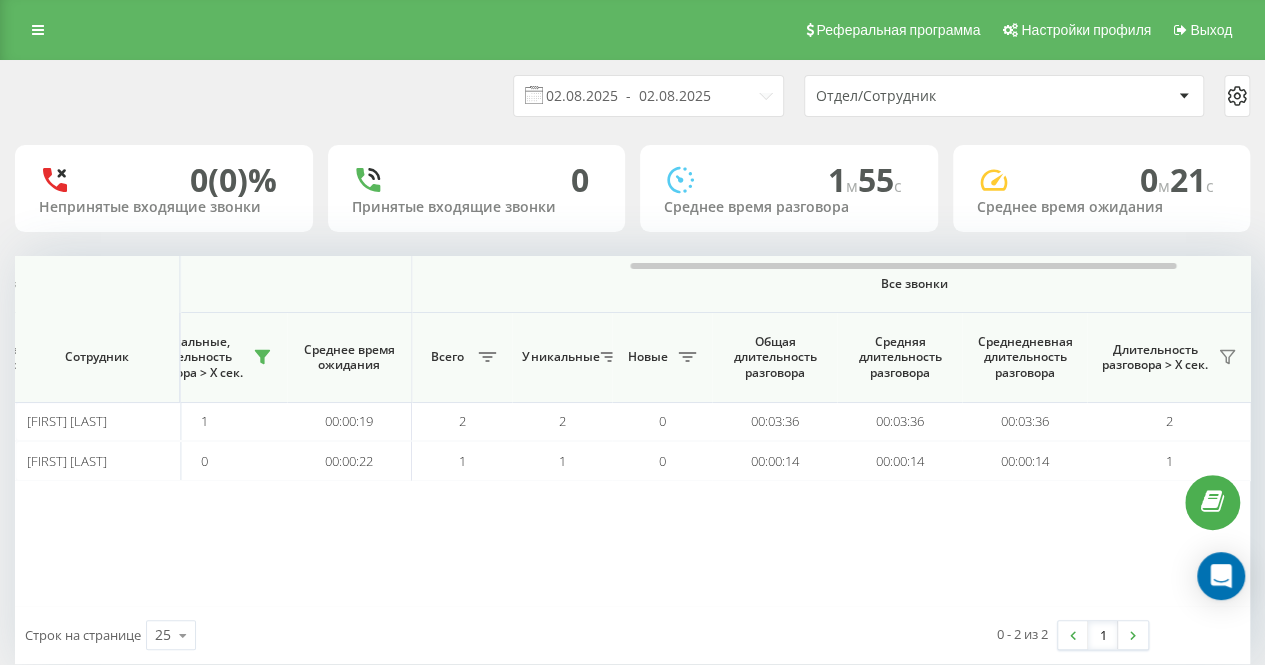 click on "Calling the prompter Calling the prompter All calls Employee Unique New Missed Call duration > X sec. Unique, call duration > X sec. Average wait time All Unique New Call duration > X sec. Unique, call duration > X sec. Average wait time All Unique New Total call duration Average call duration Average daily call duration Call duration > X sec. Unique, call duration > X sec. [FIRST] [LAST] 0 0 0 0 0 0 00:00:00 2 2 0 2 1 00:00:19 2" at bounding box center [632, 431] 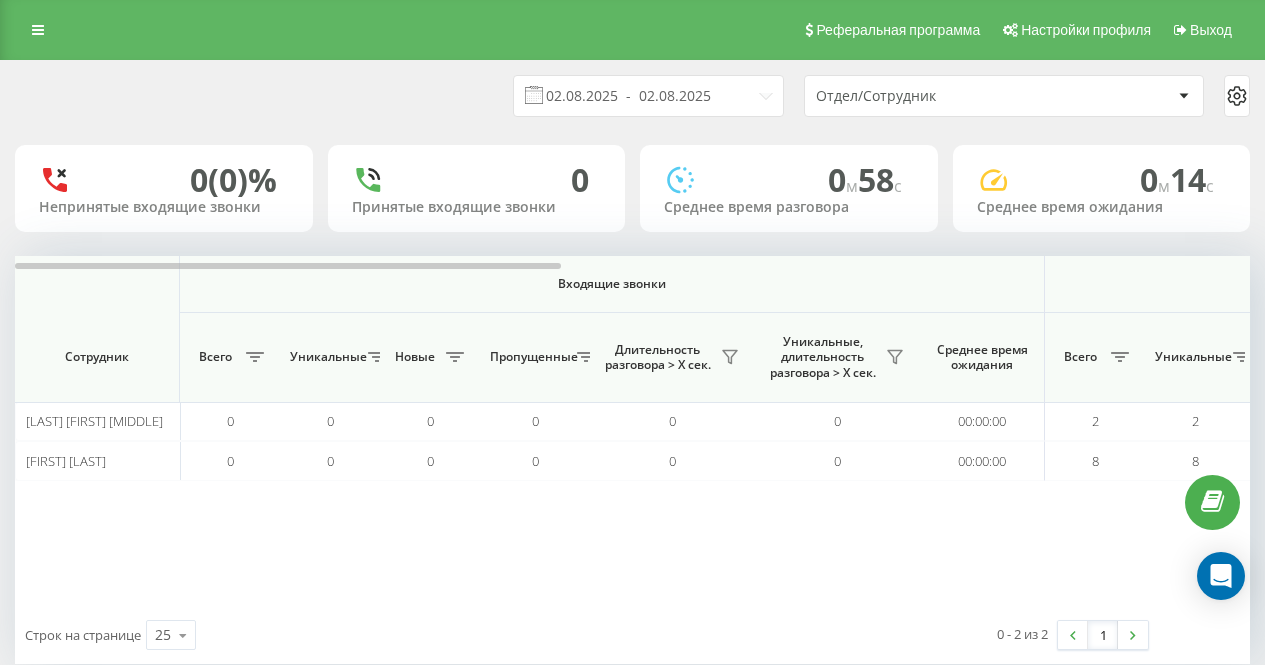 scroll, scrollTop: 0, scrollLeft: 0, axis: both 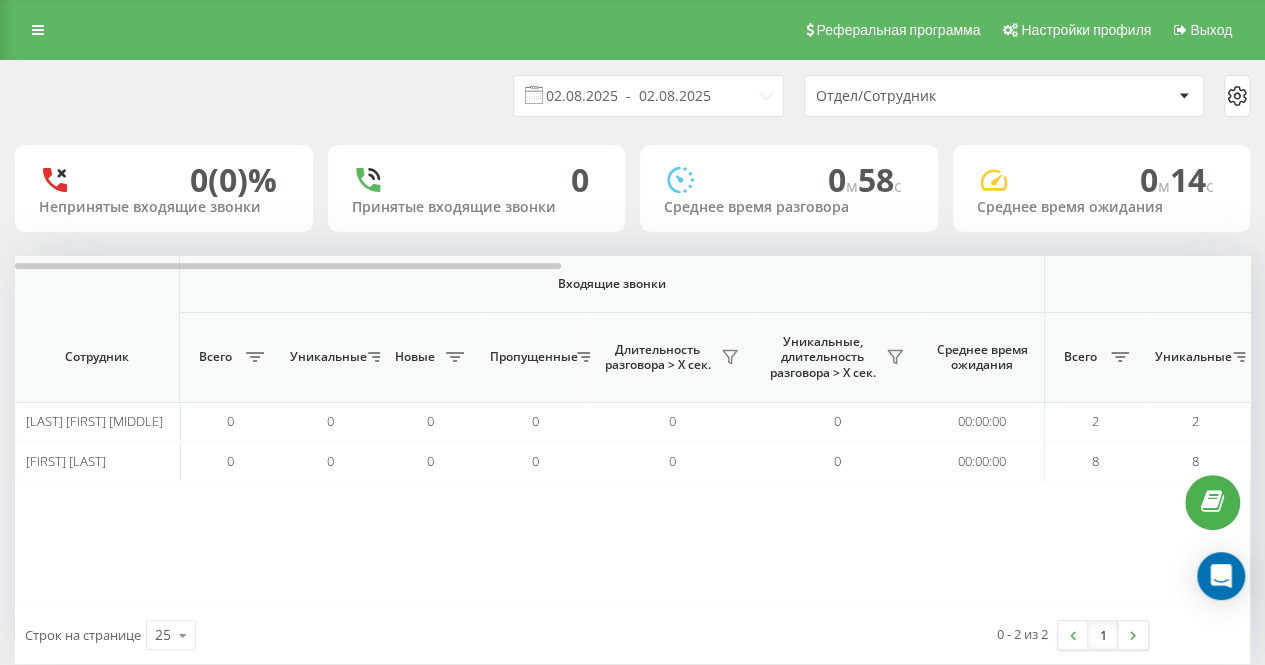 drag, startPoint x: 0, startPoint y: 0, endPoint x: 484, endPoint y: 75, distance: 489.7765 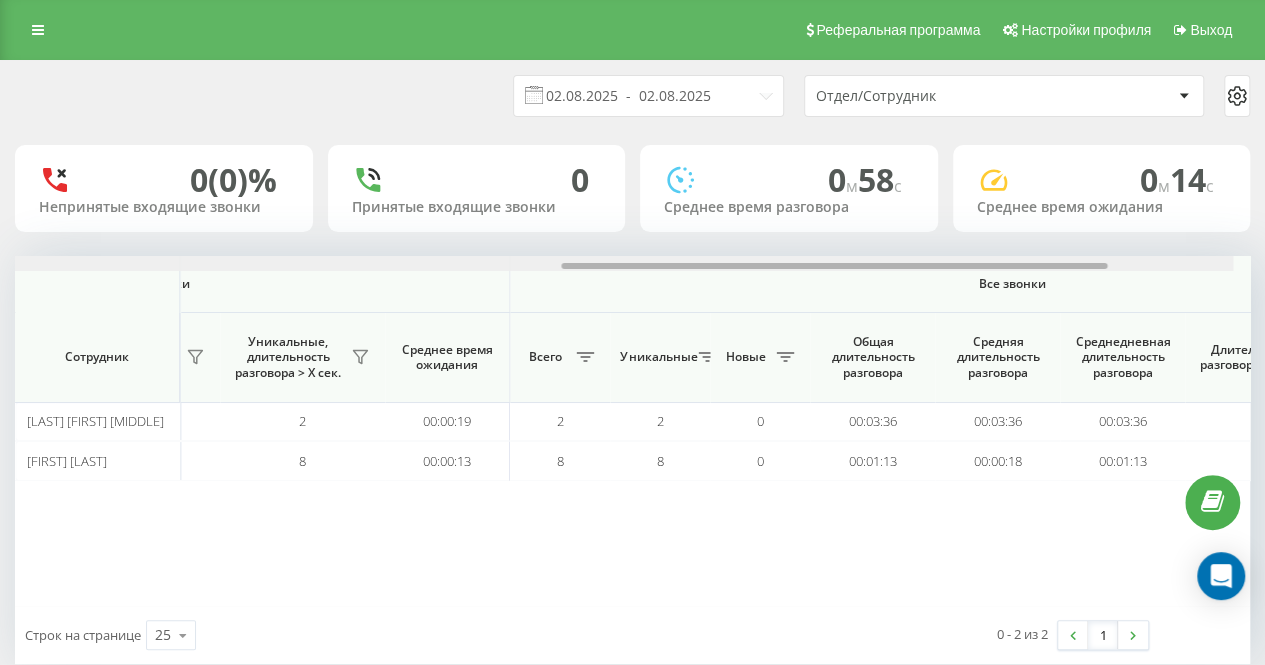 scroll, scrollTop: 0, scrollLeft: 1306, axis: horizontal 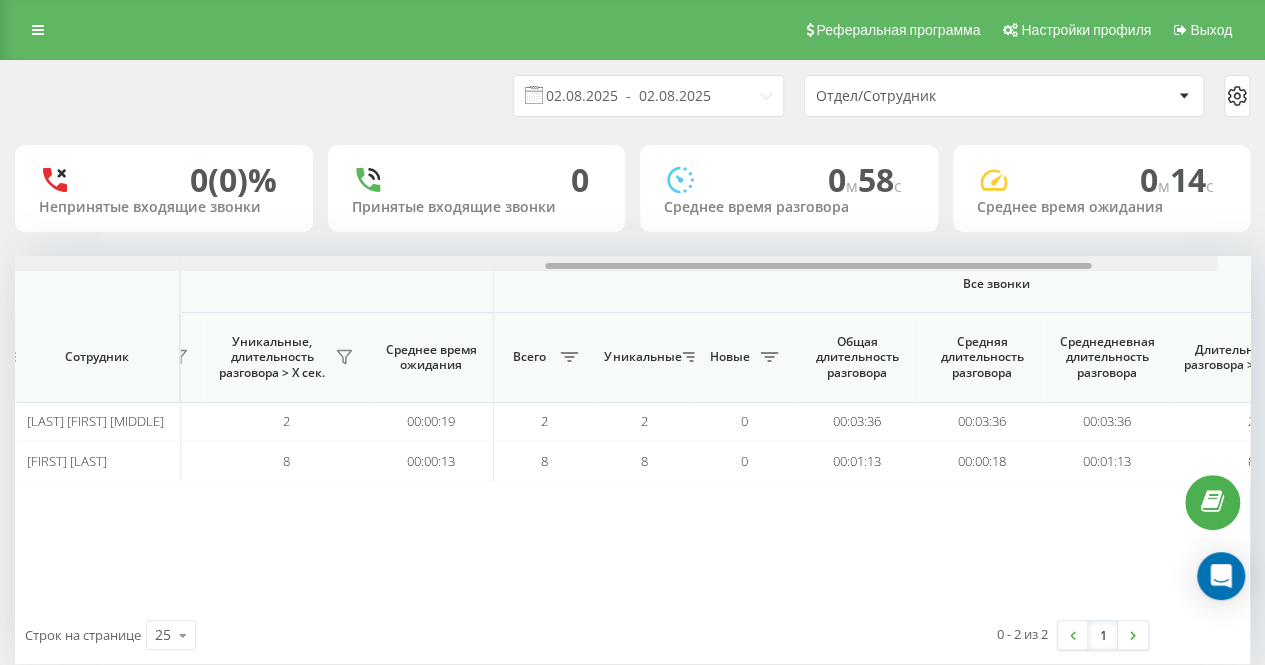 drag, startPoint x: 474, startPoint y: 269, endPoint x: 1052, endPoint y: 260, distance: 578.07007 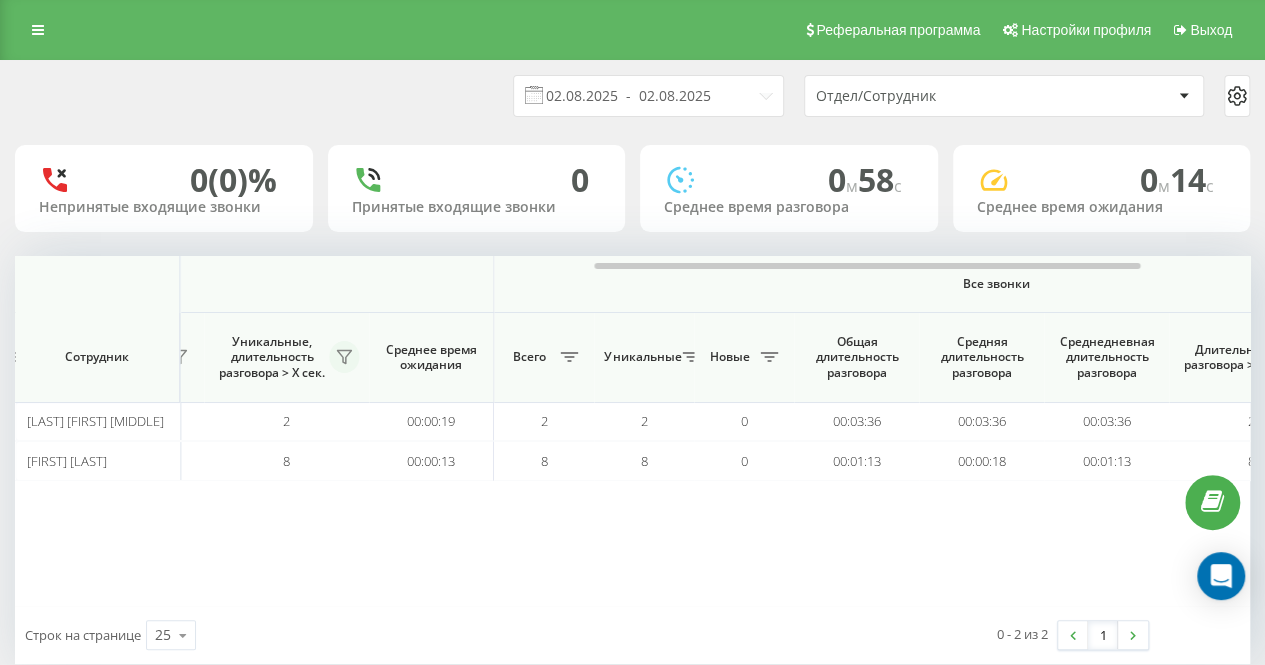 click at bounding box center (344, 357) 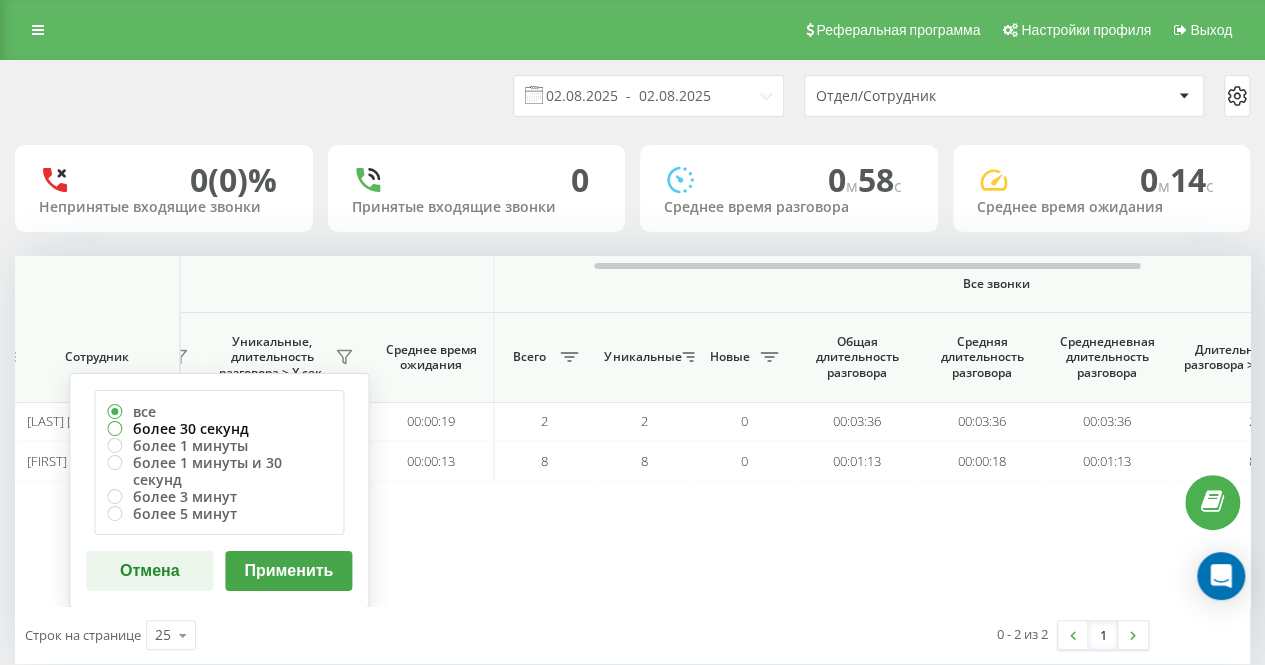 click on "более 30 секунд" at bounding box center (219, 428) 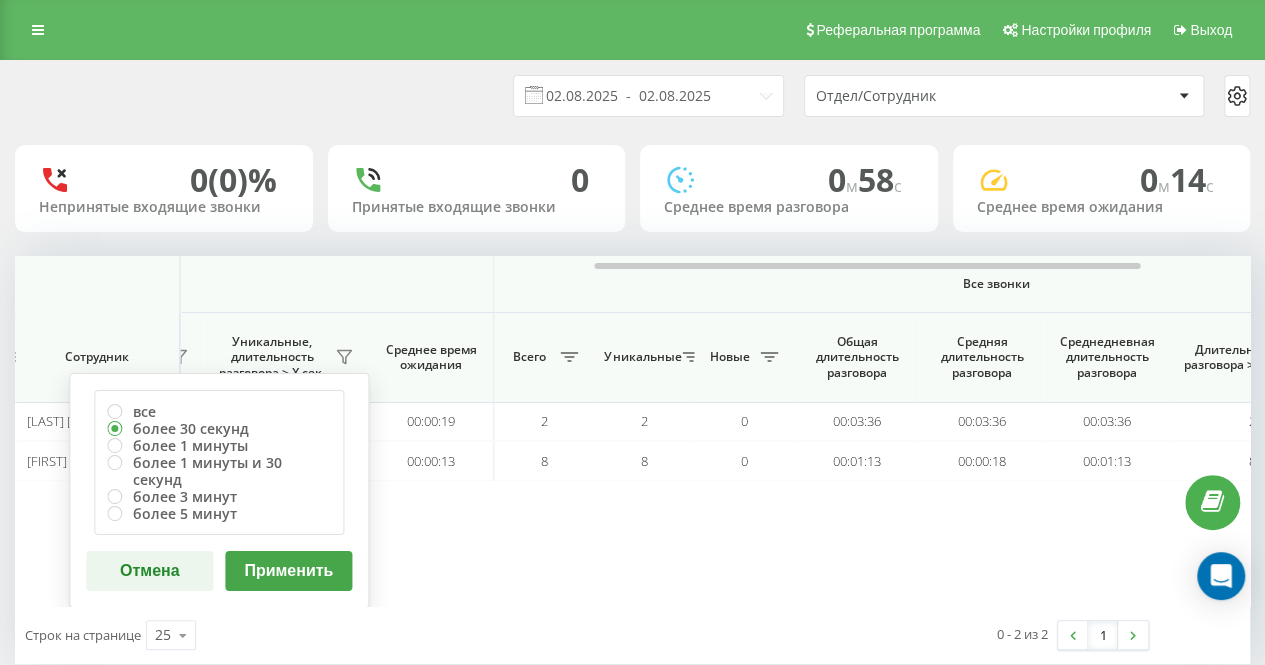click on "Применить" at bounding box center (288, 571) 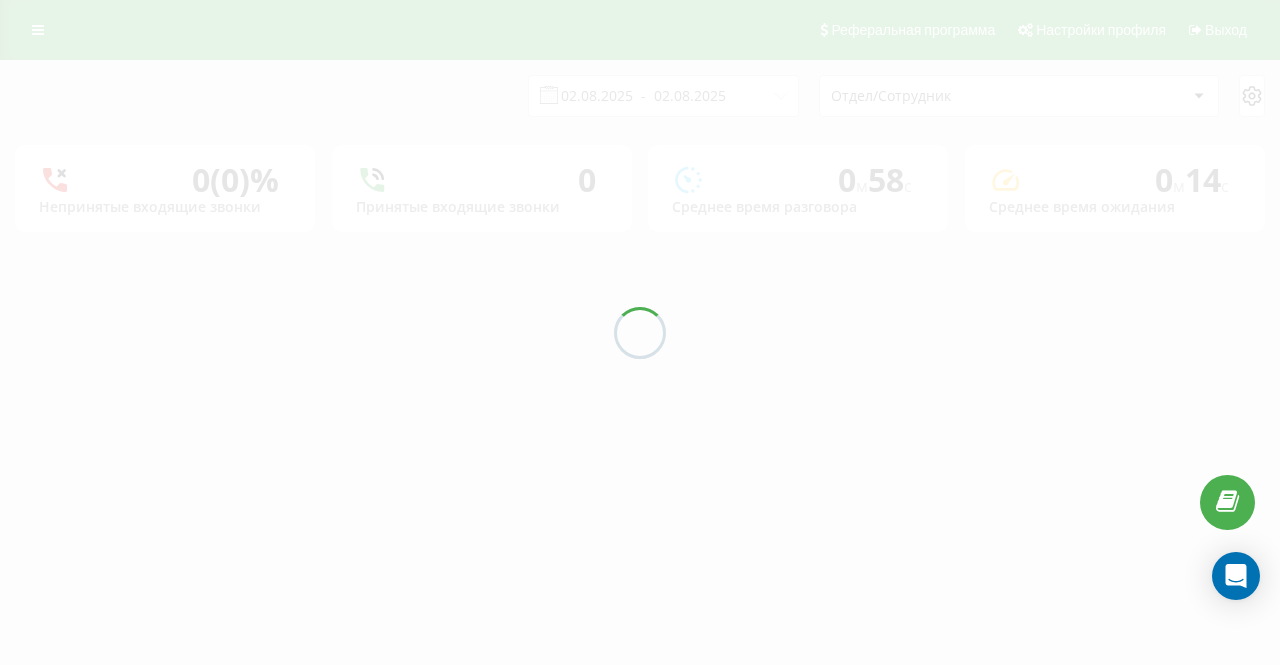click on "[DATE] - [DATE] Department/Employee" at bounding box center [640, 96] 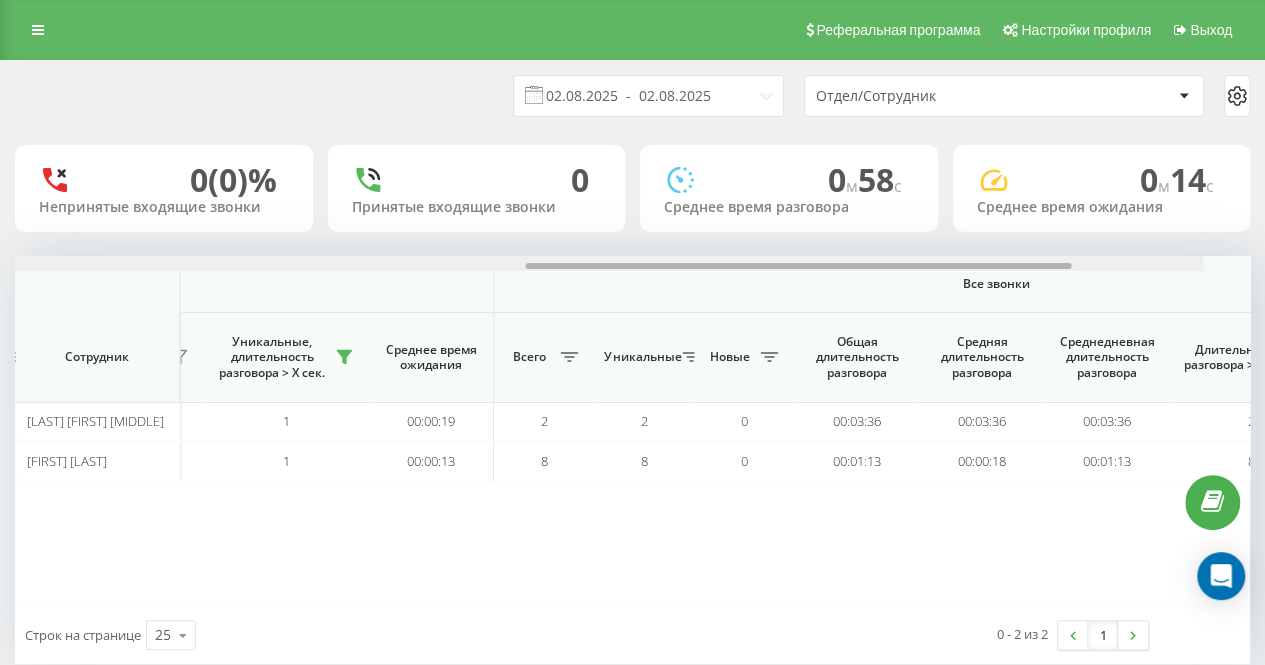 scroll, scrollTop: 0, scrollLeft: 1322, axis: horizontal 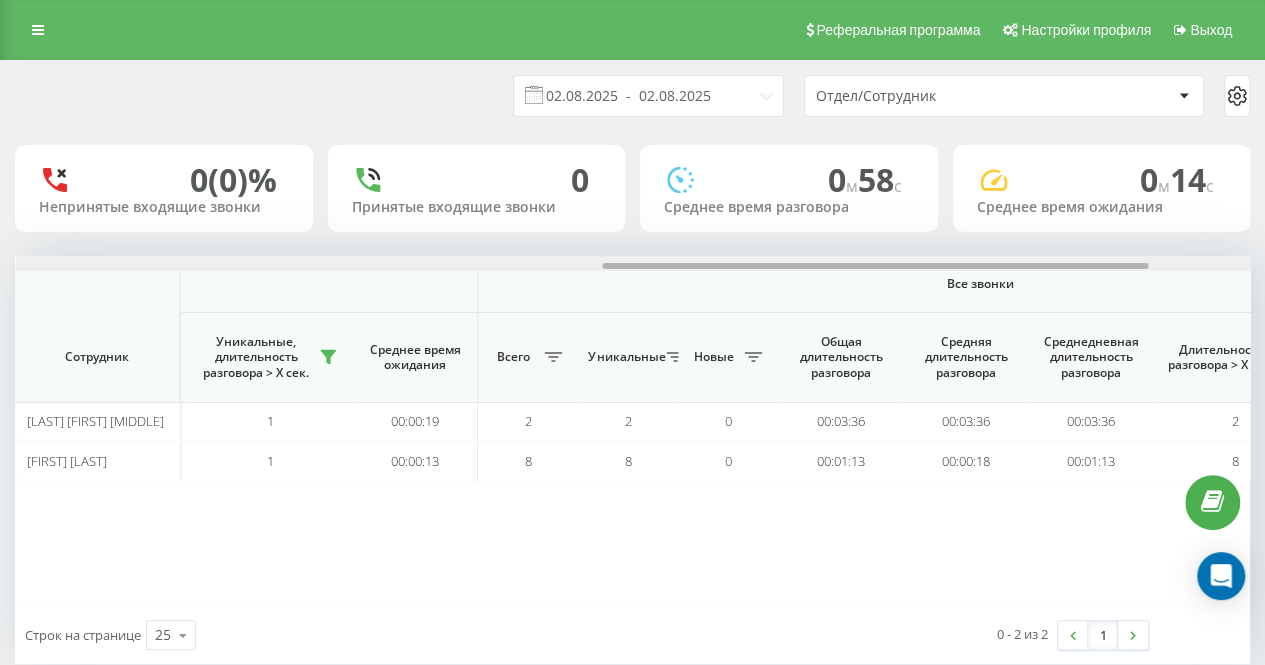 drag, startPoint x: 494, startPoint y: 268, endPoint x: 1080, endPoint y: 195, distance: 590.5294 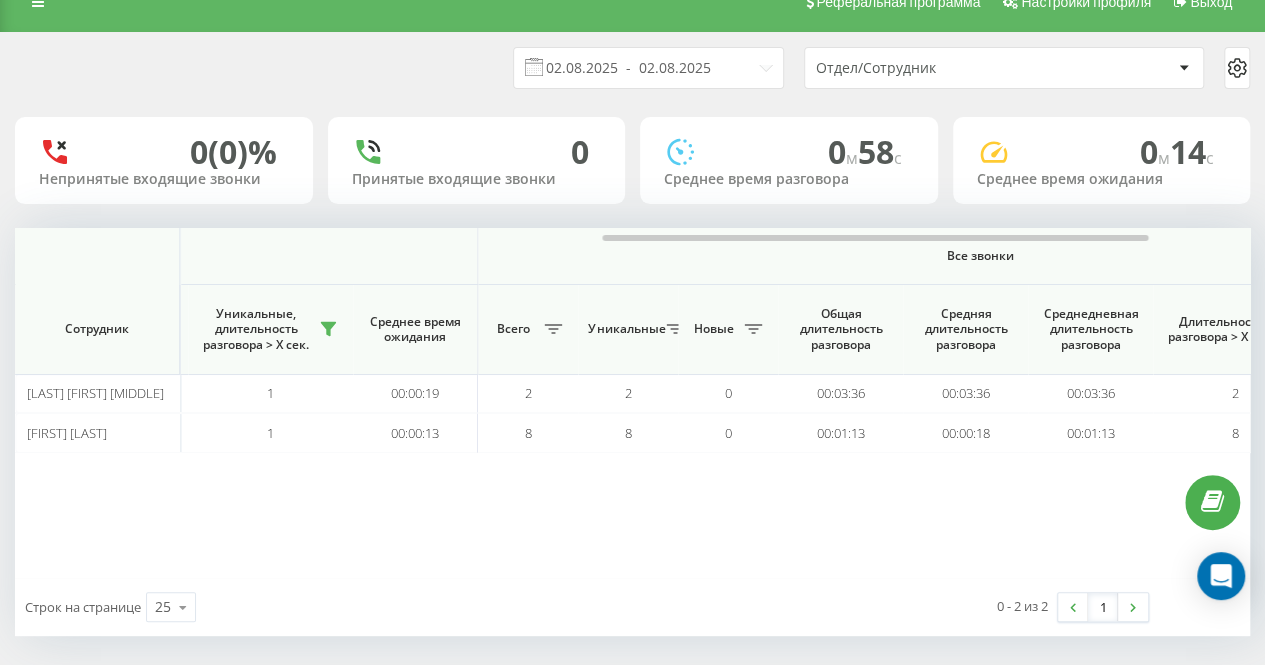 scroll, scrollTop: 38, scrollLeft: 0, axis: vertical 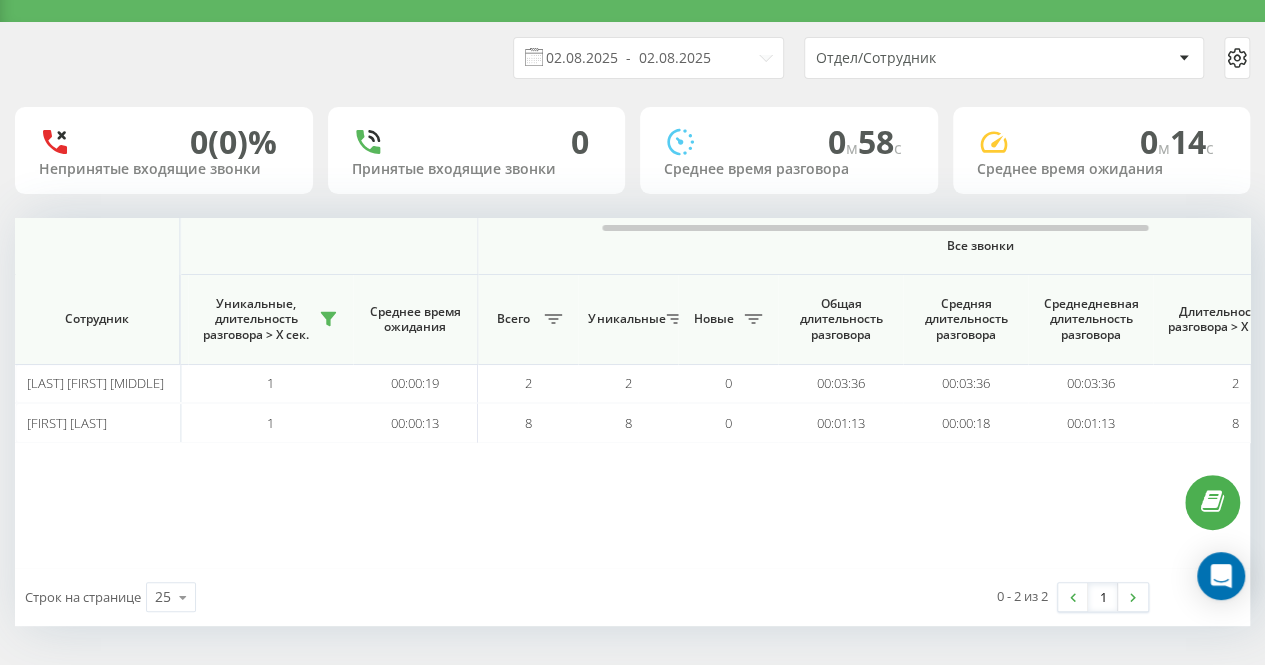 click on "Calling the prompter Calling the prompter All calls Employee Unique New Missed Call duration > X sec. Unique, call duration > X sec. Average wait time All Unique New Call duration > X sec. Unique, call duration > X sec. Average wait time All Unique New Total call duration Average call duration Average daily call duration Call duration > X sec. Unique, call duration > X sec. [FIRST] [LAST] 0 0 0 0 0 0 00:00:00 2 2 0 2 1 00:00:19 2" at bounding box center [632, 393] 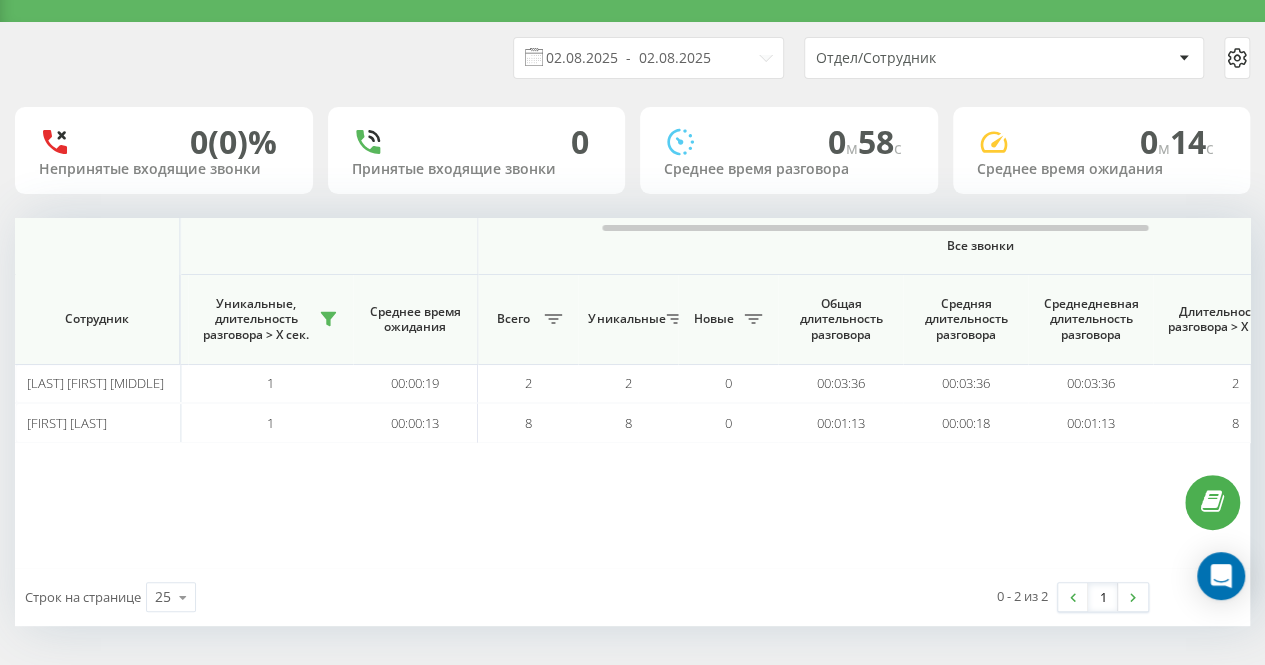 click on "[DATE] - [DATE] Department/Employee" at bounding box center (632, 58) 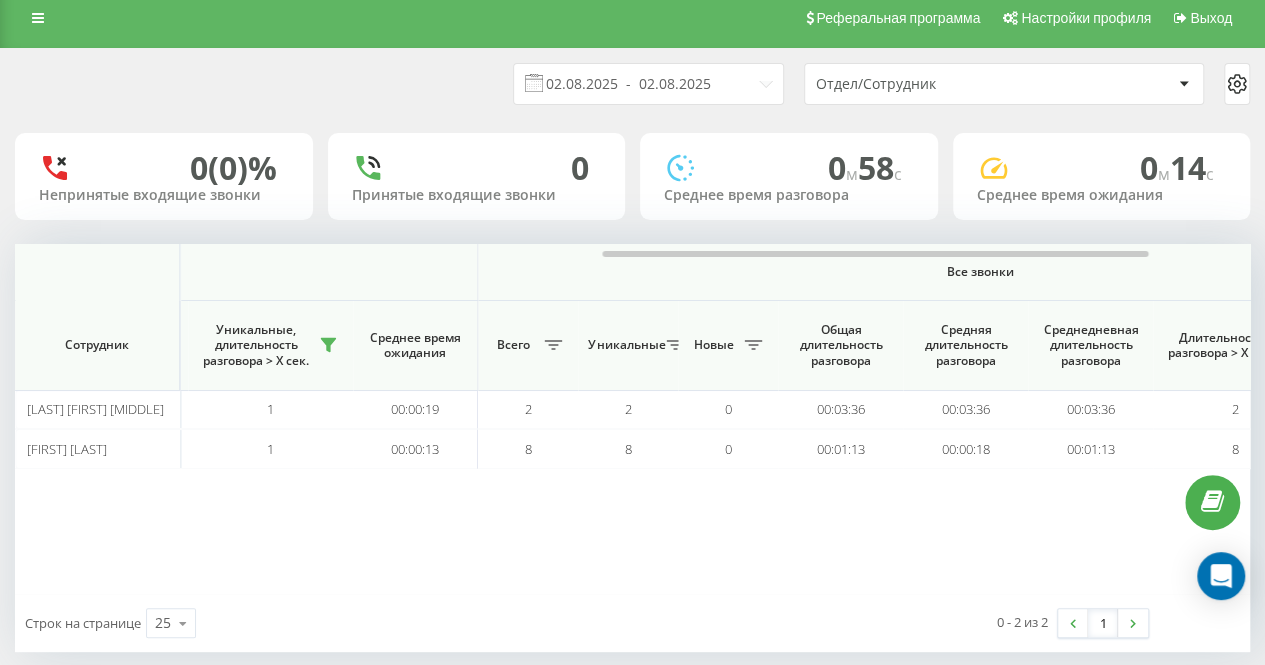 scroll, scrollTop: 0, scrollLeft: 0, axis: both 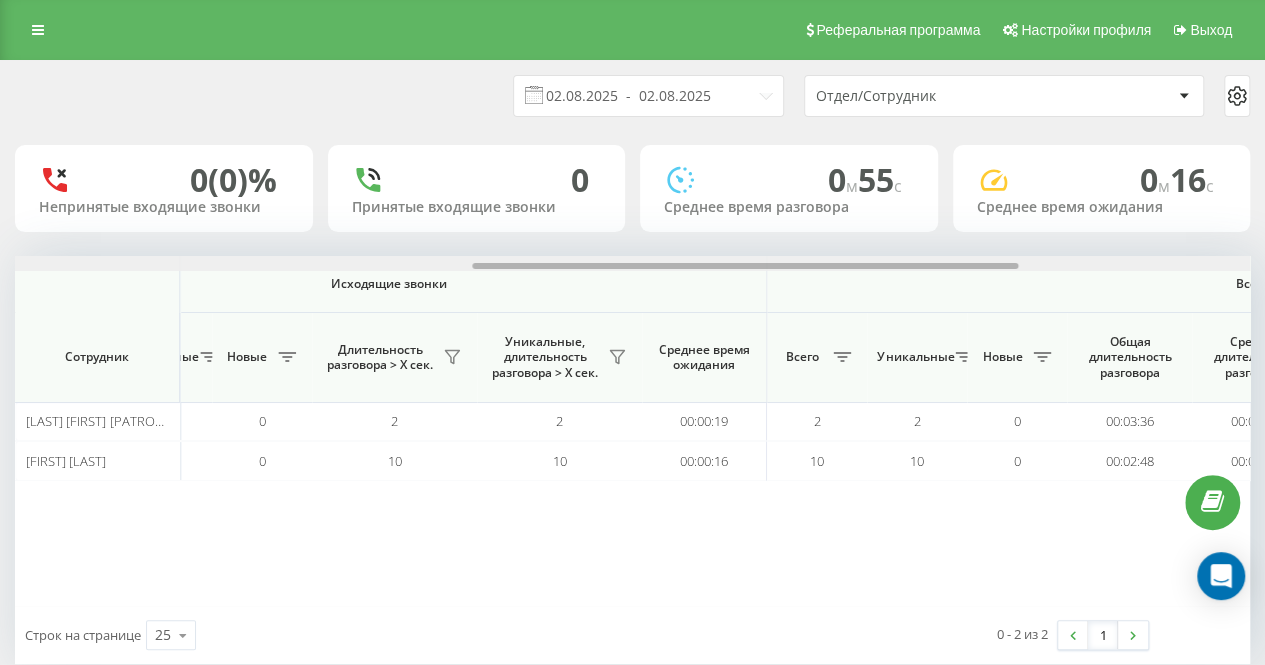 drag, startPoint x: 634, startPoint y: 265, endPoint x: 980, endPoint y: 262, distance: 346.013 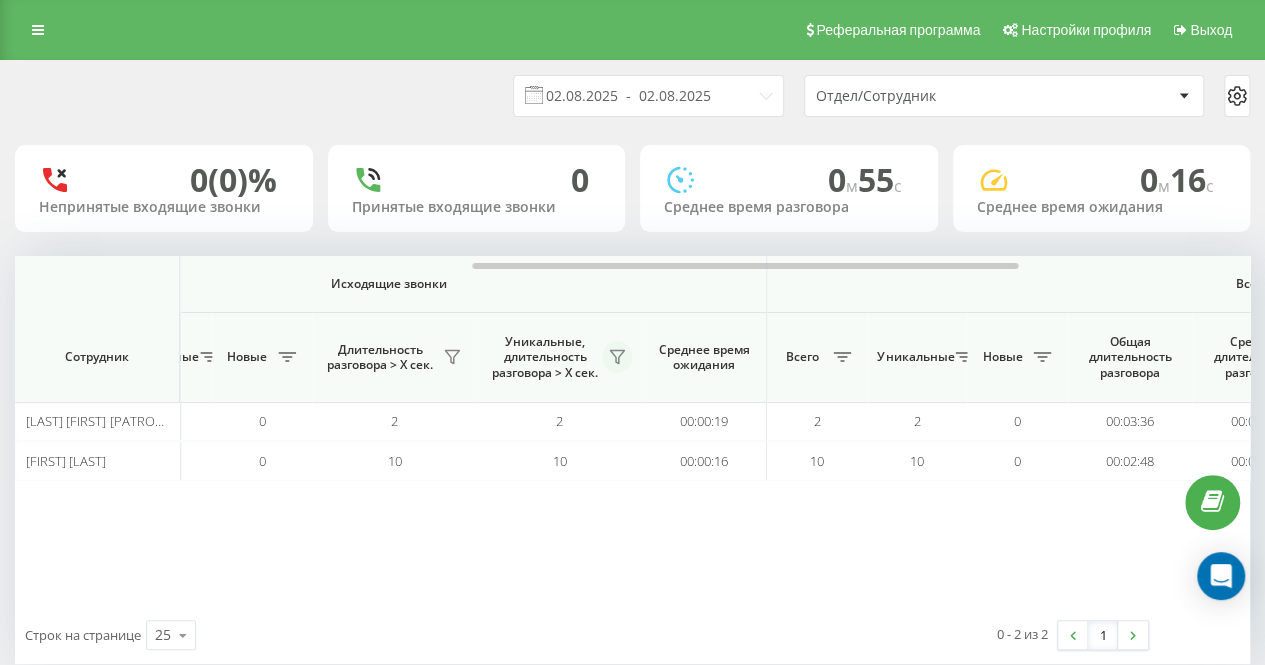 click at bounding box center [617, 357] 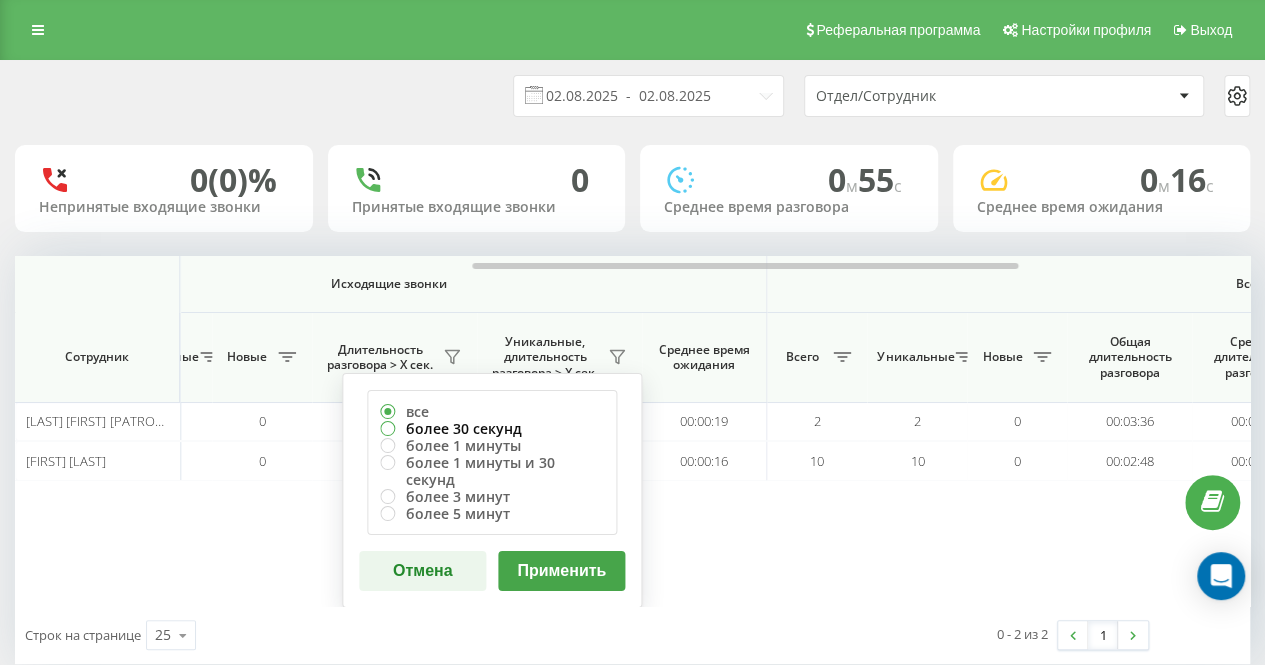 click on "более 30 секунд" at bounding box center (492, 428) 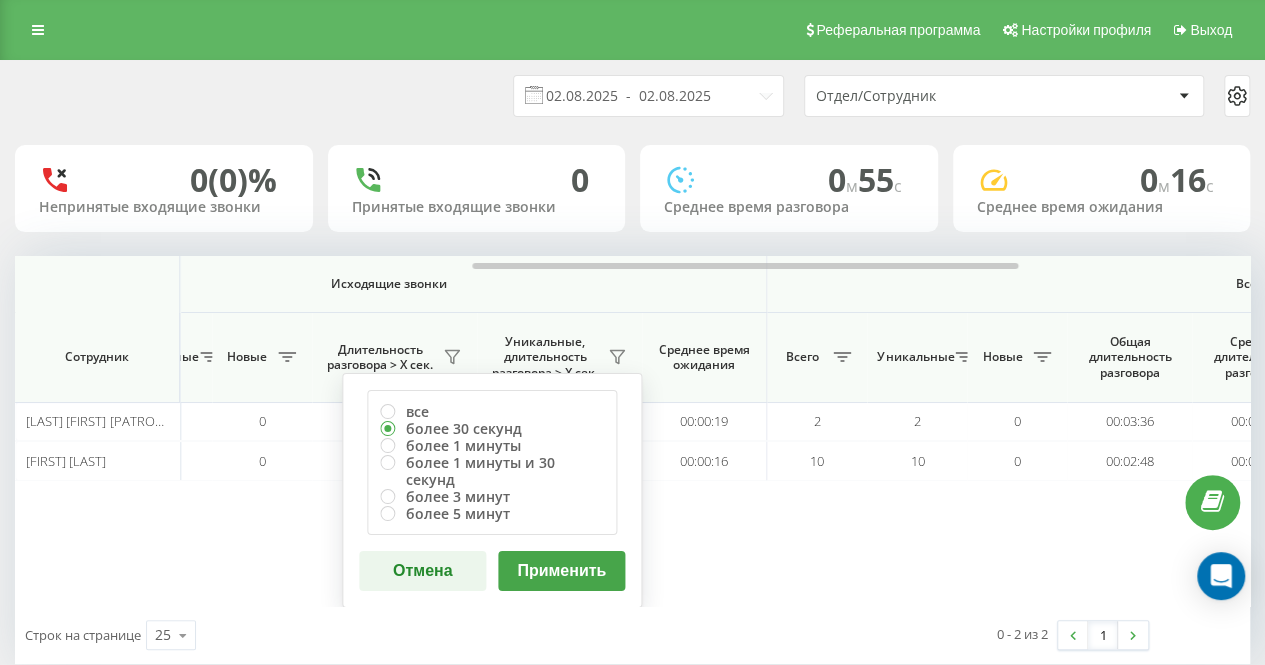 click on "все более 30 секунд более 1 минуты более 1 минуты и 30 секунд более 3 минут более 5 минут Отмена Применить" at bounding box center (492, 490) 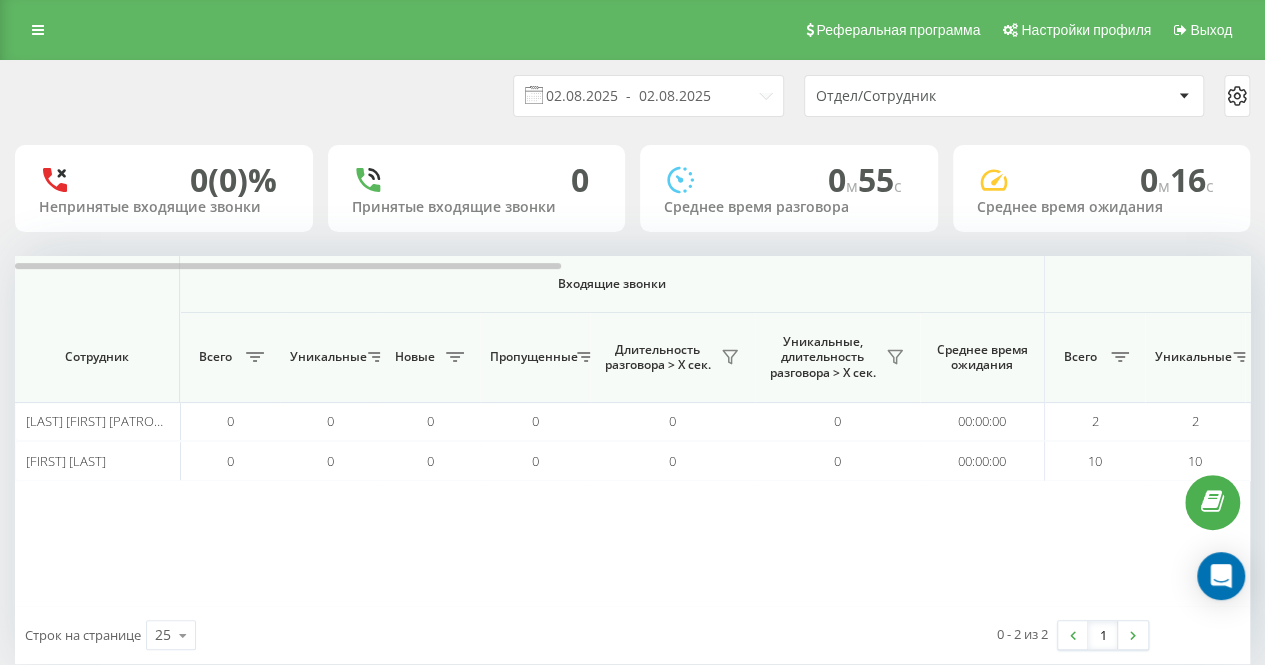 click on "[DATE] - [DATE] Department/Employee" at bounding box center [632, 96] 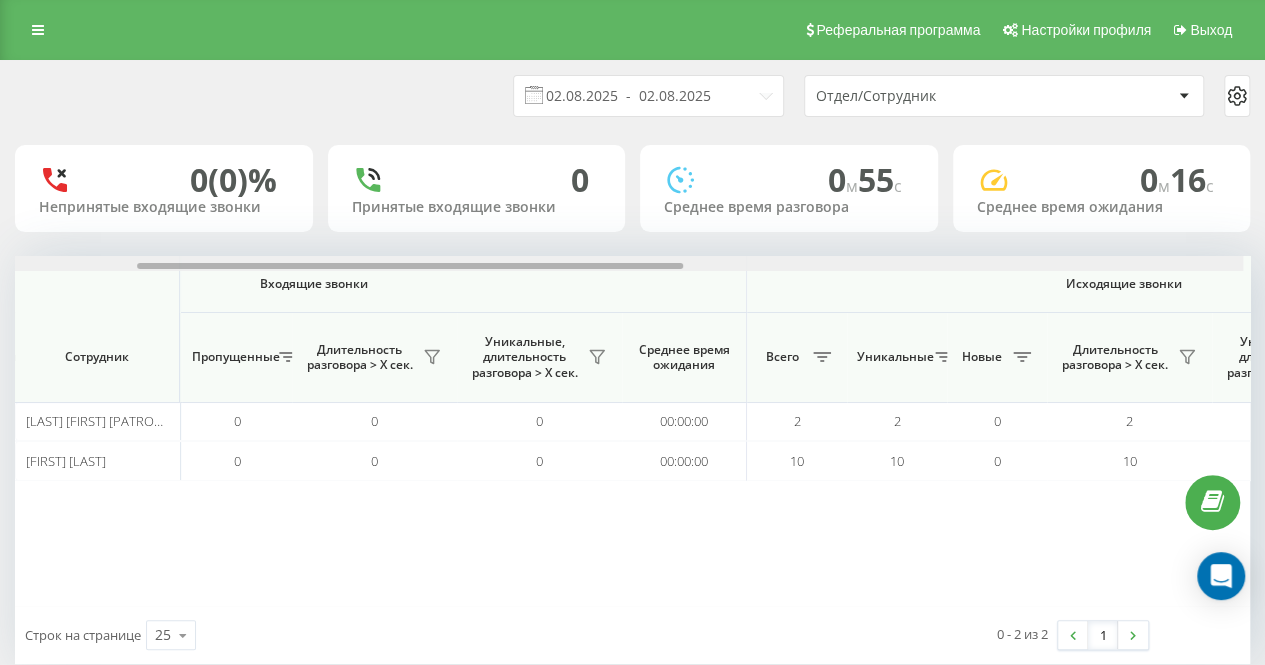 drag, startPoint x: 528, startPoint y: 264, endPoint x: 649, endPoint y: 274, distance: 121.41252 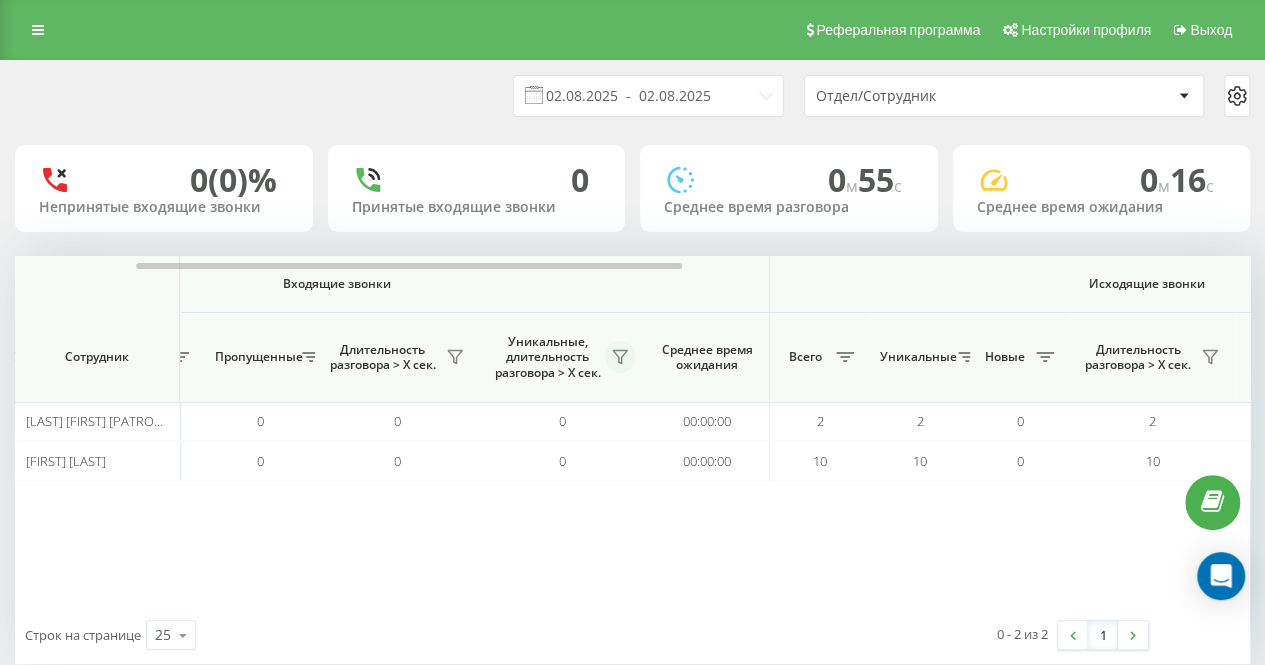 click 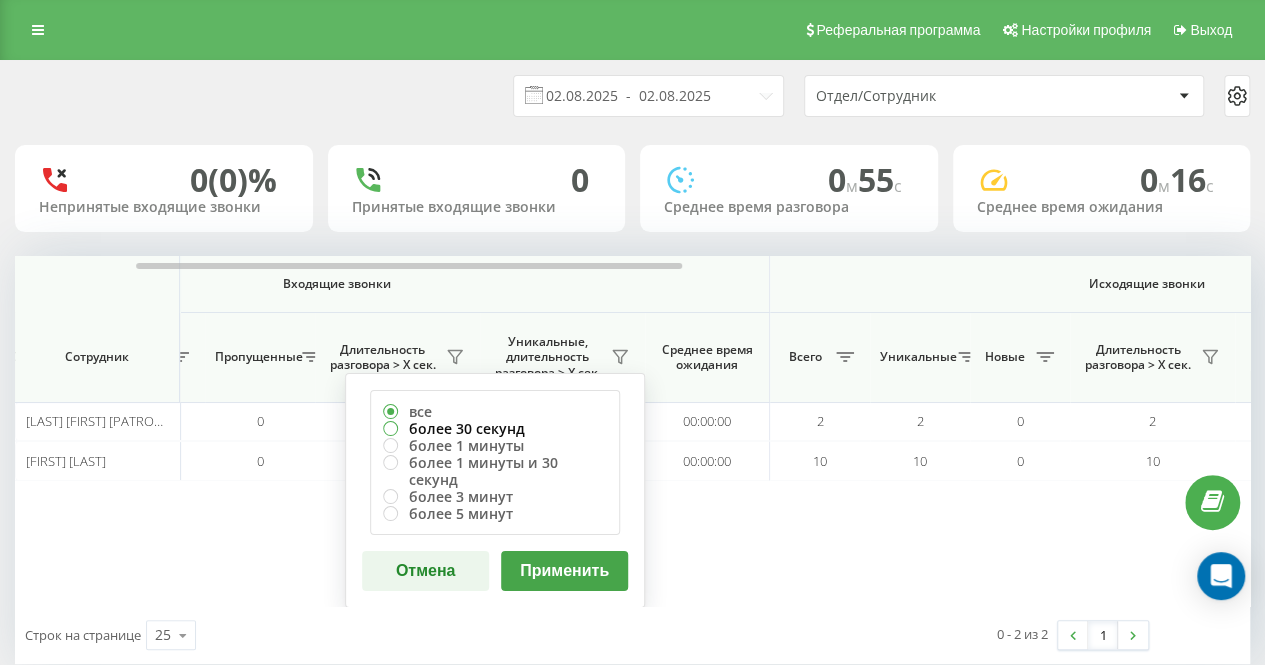 click on "более 30 секунд" at bounding box center (495, 428) 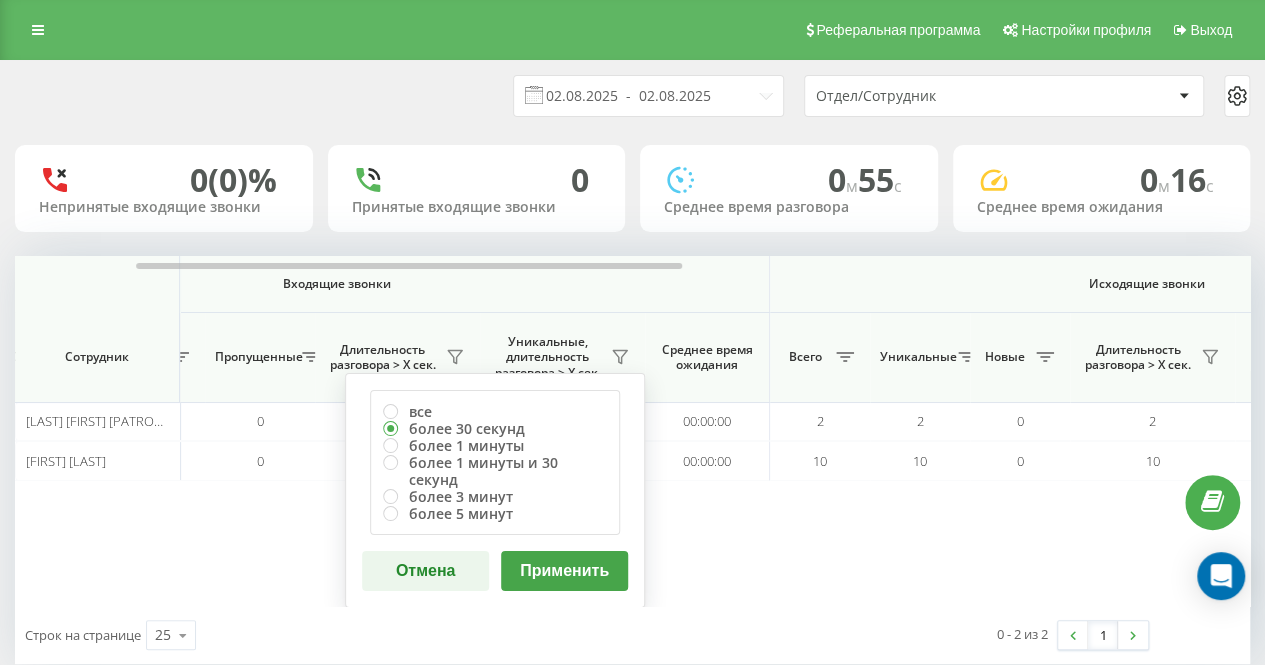 click on "Применить" at bounding box center [564, 571] 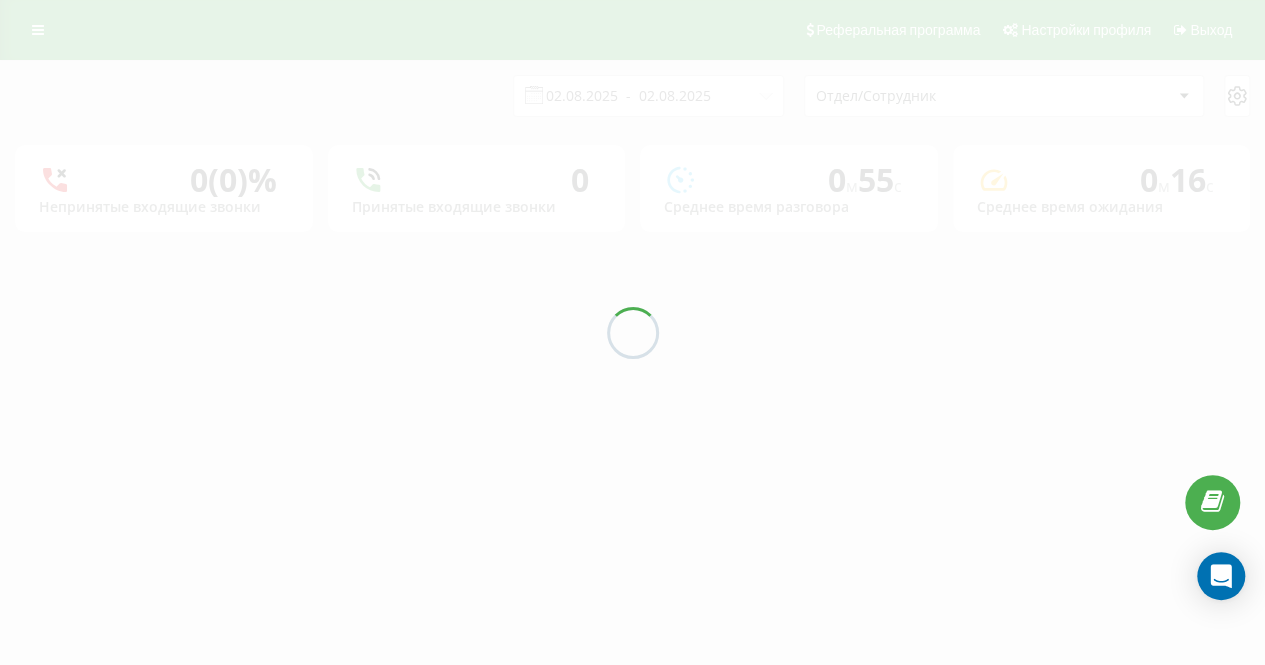click on "[DATE] - [DATE] Department/Employee" at bounding box center [632, 96] 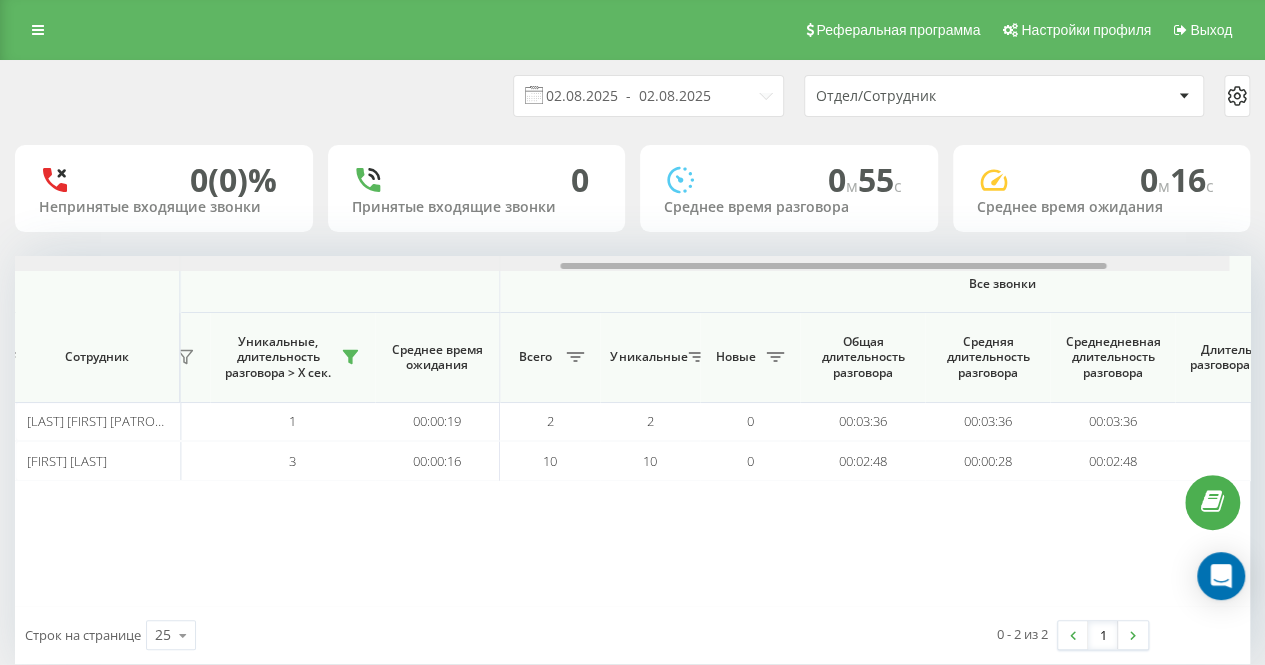 scroll, scrollTop: 0, scrollLeft: 1302, axis: horizontal 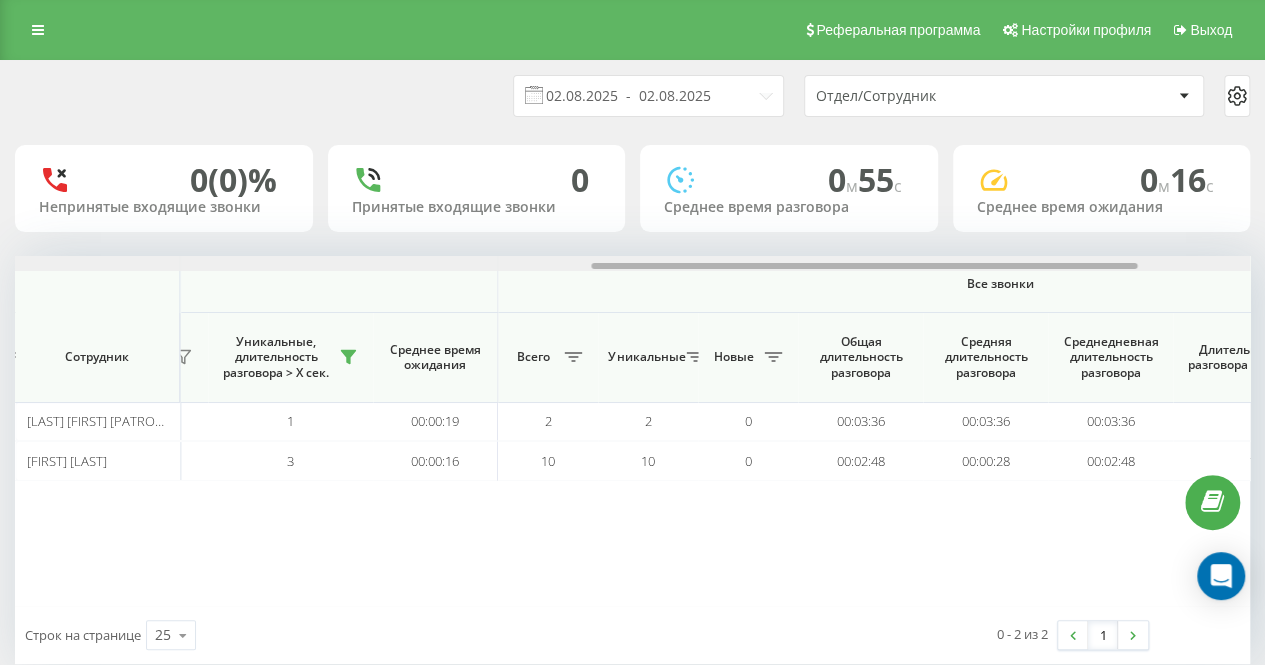 drag, startPoint x: 509, startPoint y: 263, endPoint x: 1086, endPoint y: 247, distance: 577.2218 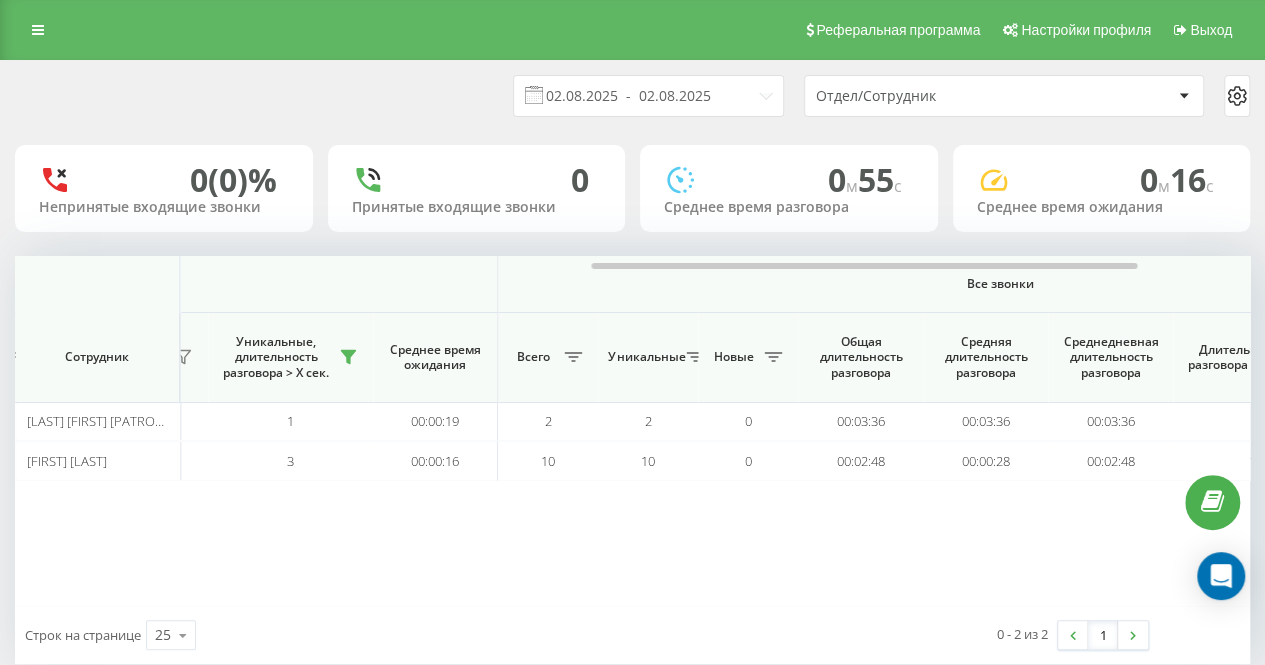 click on "Calling the prompter Calling the prompter All calls Employee Unique New Missed Call duration > X sec. Unique, call duration > X sec. Average wait time All Unique New Call duration > X sec. Unique, call duration > X sec. Average wait time All Unique New Total call duration Average call duration Average daily call duration Call duration > X sec. Unique, call duration > X sec. [FIRST] [LAST] 0 0 0 0 0 0 00:00:00 2 2 0 2 1 00:00:19 2" at bounding box center (632, 431) 